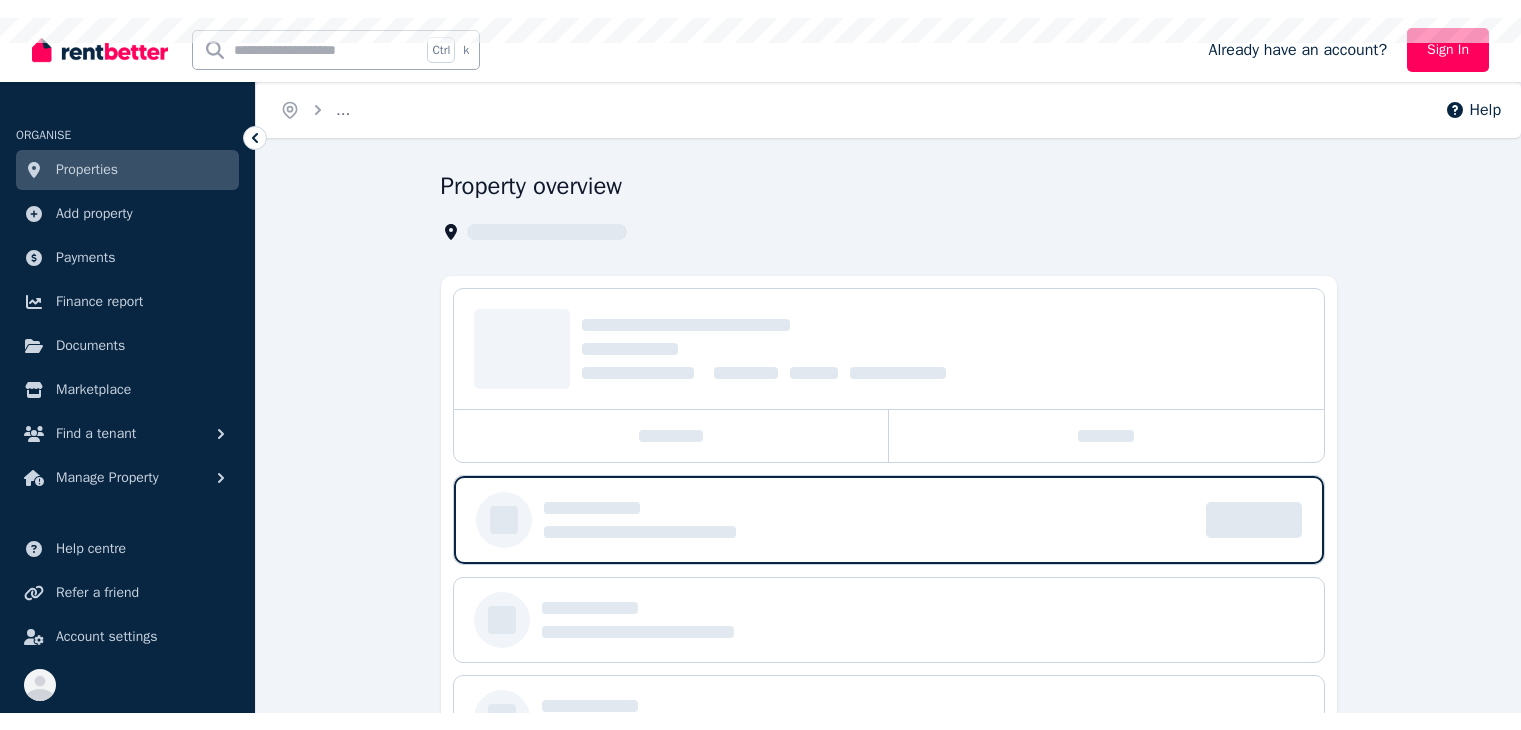 scroll, scrollTop: 0, scrollLeft: 0, axis: both 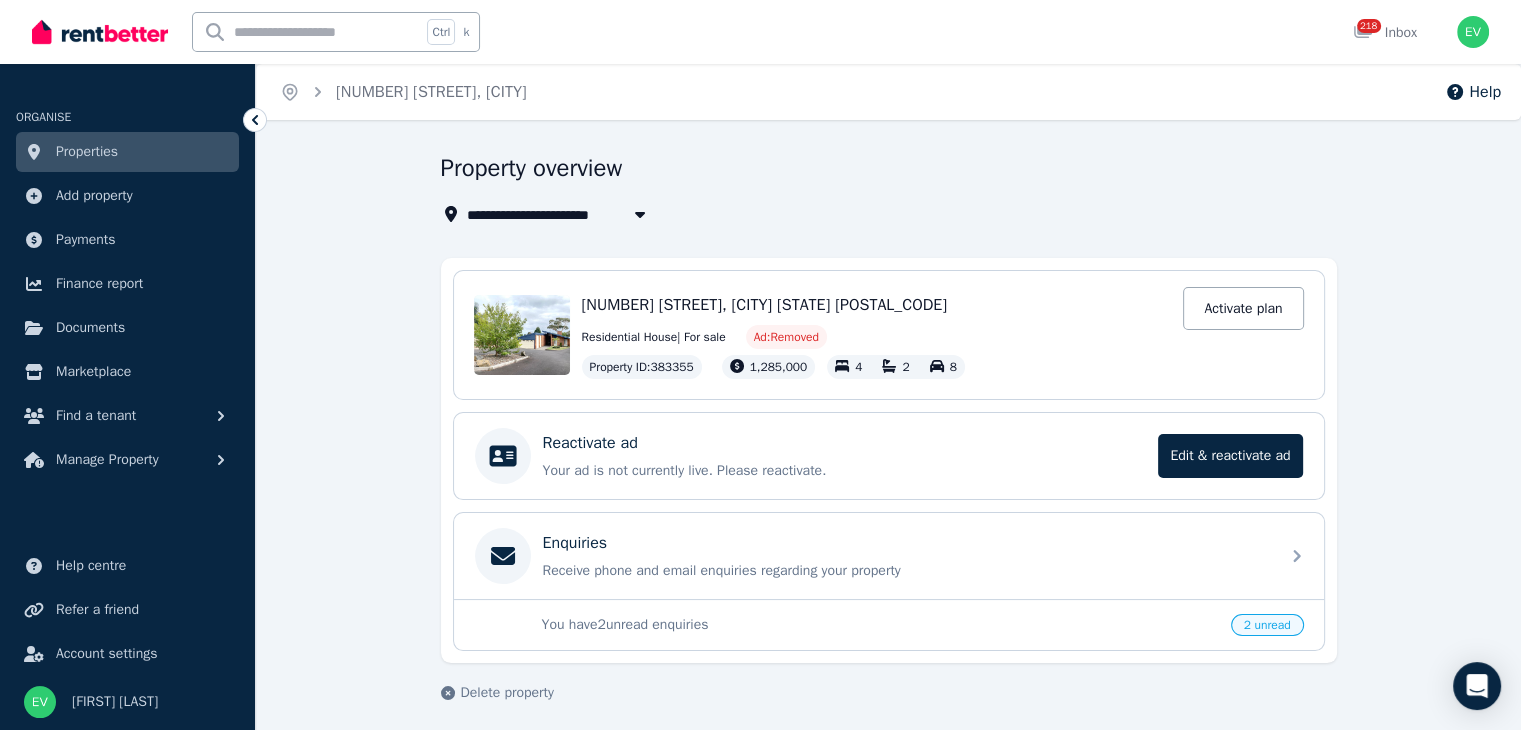 click on "Properties" at bounding box center [87, 152] 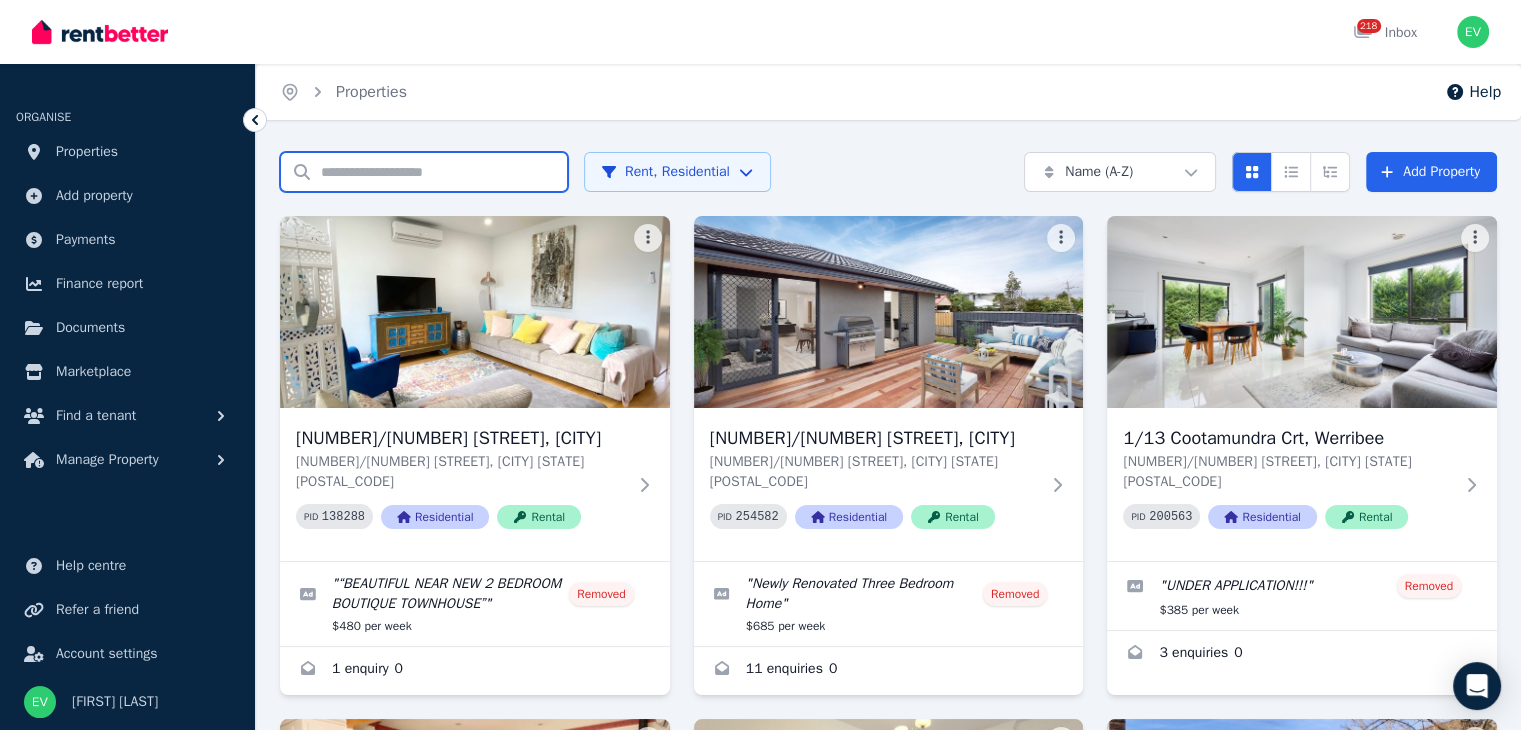 click on "Search properties" at bounding box center (424, 172) 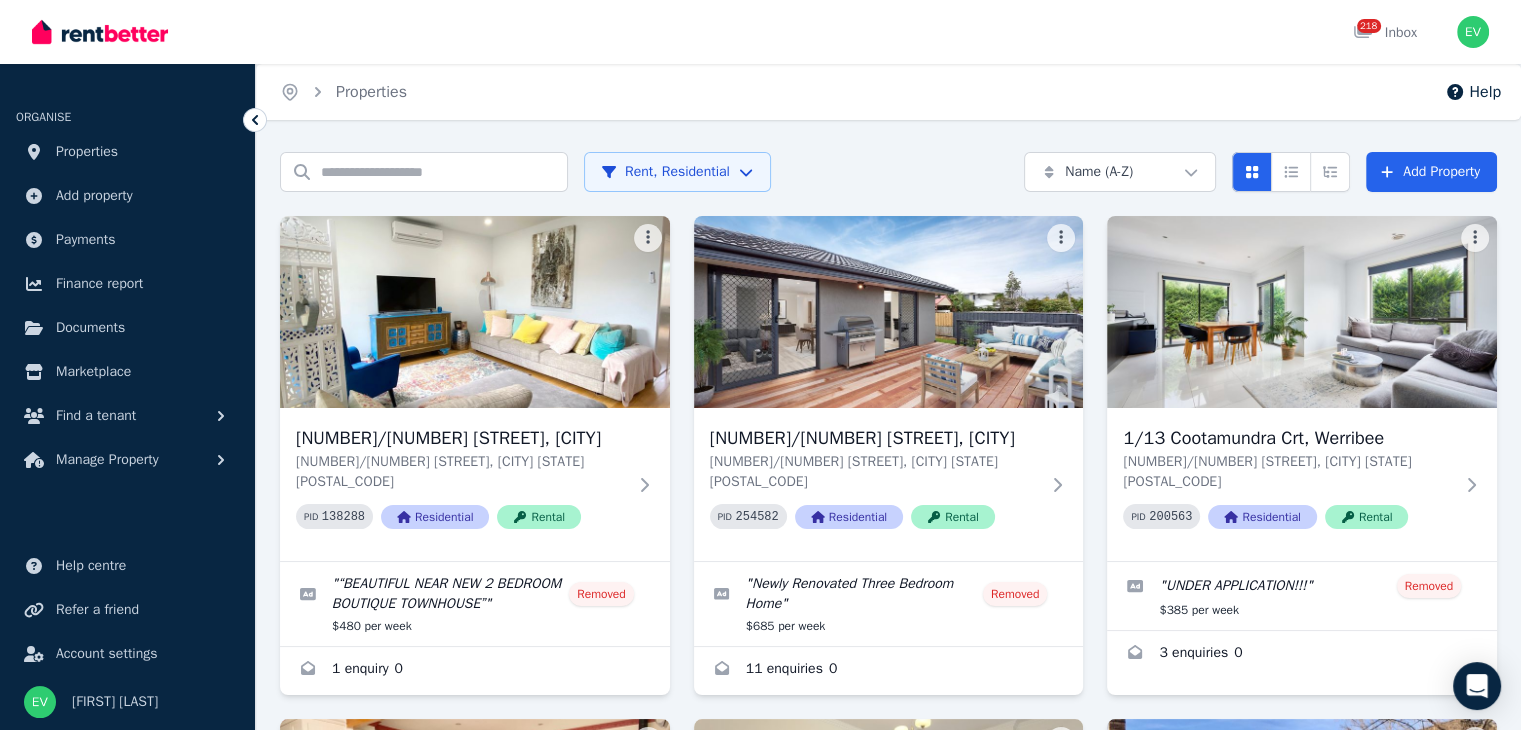 click on "Open main menu 218 Inbox Open user menu ORGANISE Properties Add property Payments Finance report Documents Marketplace Find a tenant Manage Property Help centre Refer a friend Account settings Your profile [FIRST] [LAST] Home Properties Help Search properties Rent, Residential Name (A-Z) Add Property [NUMBER]/[NUMBER] [STREET], [CITY] [NUMBER]/[NUMBER] [STREET], [CITY] [STATE] [POSTAL_CODE] PID   [NUMBER] Residential Rental " “BEAUTIFUL NEAR NEW 2 BEDROOM BOUTIQUE TOWNHOUSE” " Removed $480 per week 1   enquiry 0 [NUMBER]/[NUMBER] [STREET], [CITY] [STATE] [POSTAL_CODE] PID   [NUMBER] Residential Rental " Newly Renovated Three Bedroom Home " Removed $685 per week 11   enquiries 0 [NUMBER]/[NUMBER] [STREET], [CITY] [STATE] [POSTAL_CODE] PID   [NUMBER] Residential Rental " UNDER APPLICATION!!! " Removed $385 per week 3   enquiries 0 [NUMBER]/[NUMBER] [STREET], [CITY] [STATE] [POSTAL_CODE] PID   [NUMBER] Residential Rental " Wonderful Three Bedroom Family Home near the beach! " Removed $500 per week 25   enquiries 0 PID   " "" at bounding box center [760, 365] 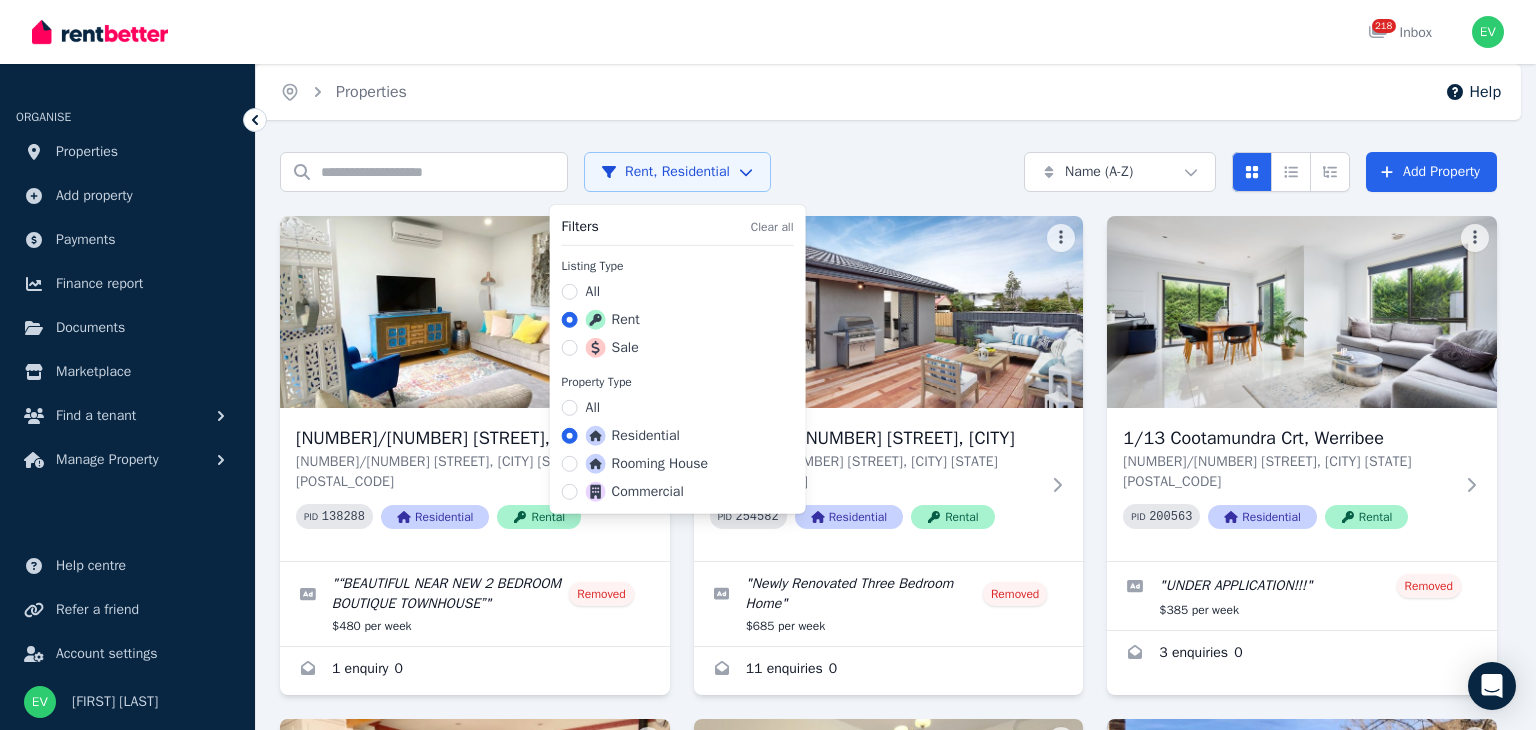 click on "Sale" at bounding box center [612, 348] 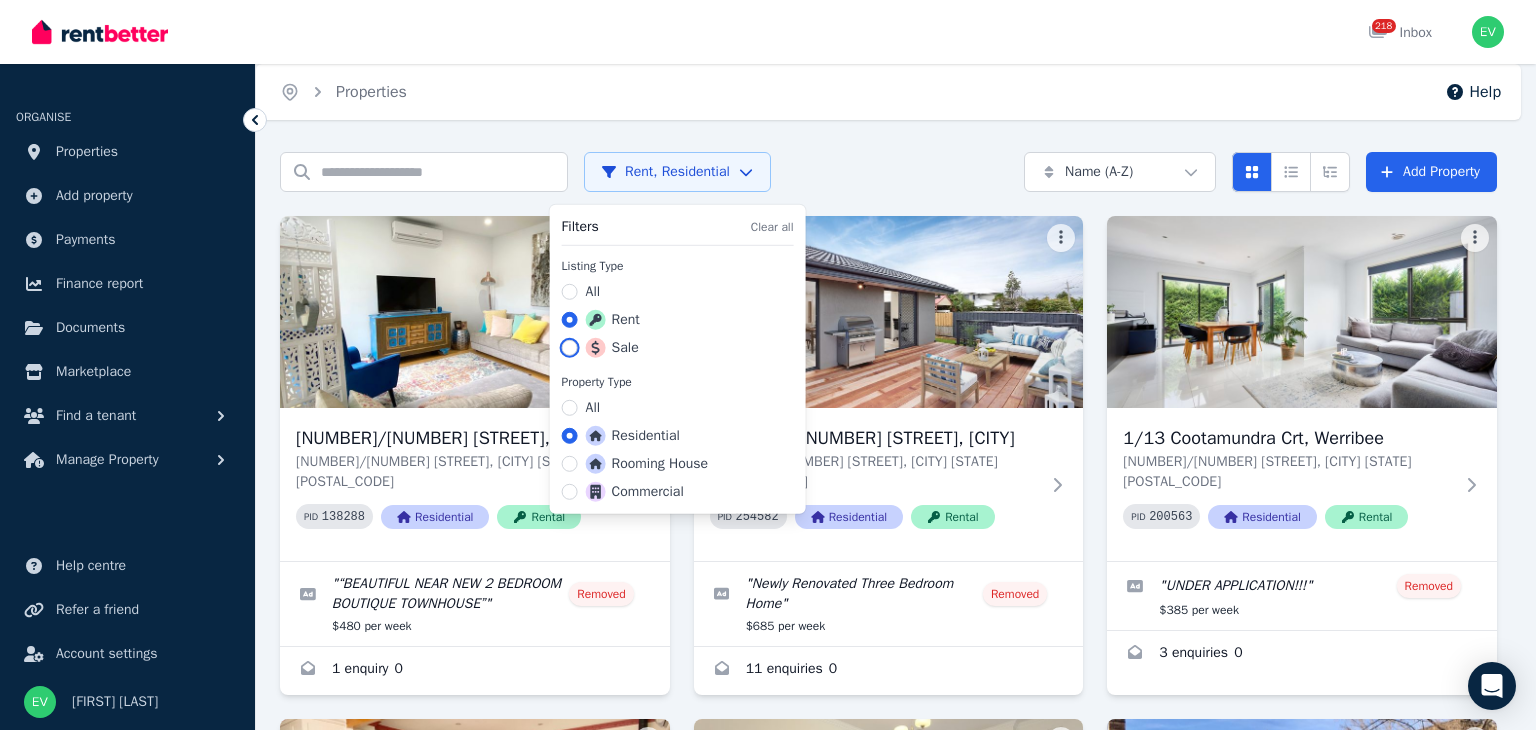 click on "Sale" at bounding box center [570, 348] 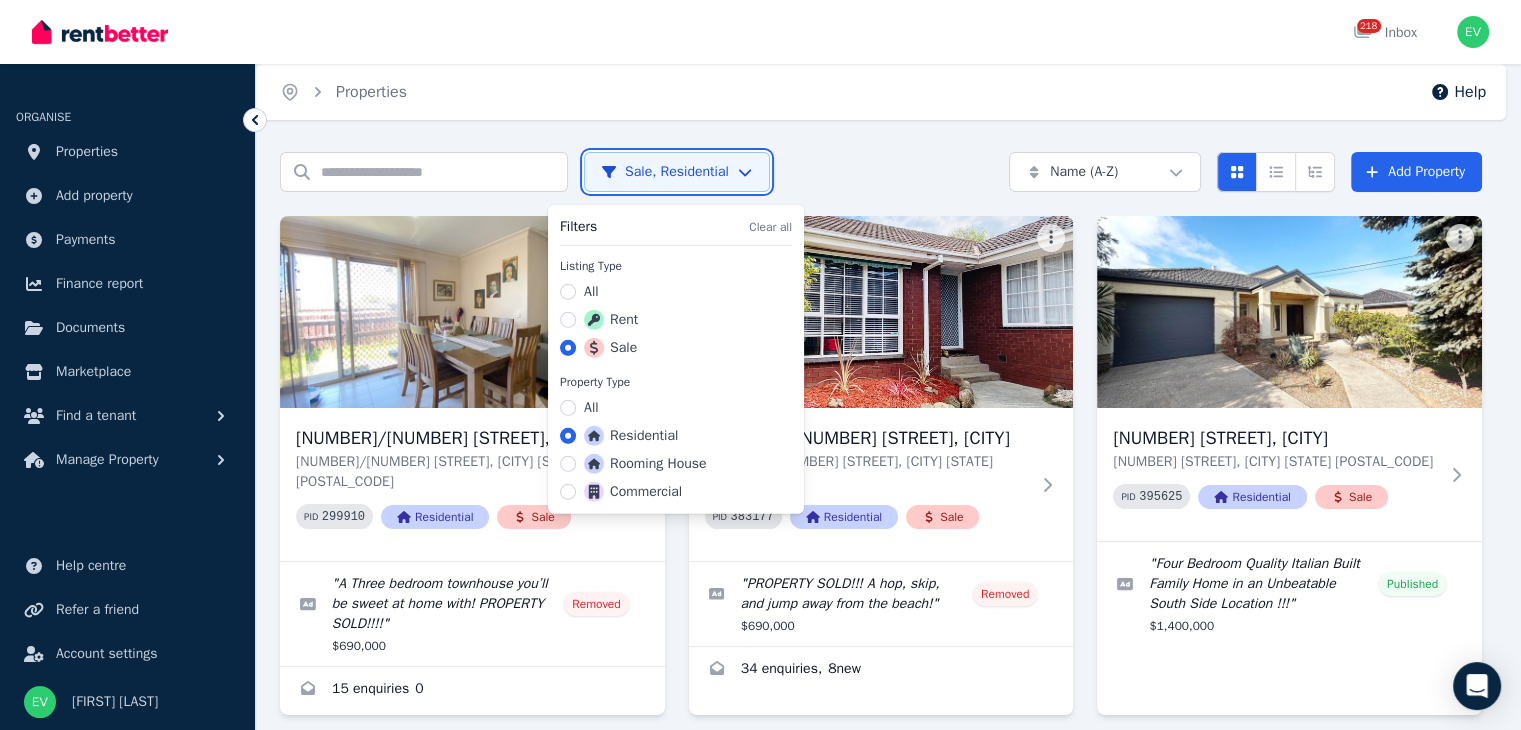 click on "Open main menu 218 Inbox Open user menu ORGANISE Properties Add property Payments Finance report Documents Marketplace Find a tenant Manage Property Help centre Refer a friend Account settings Your profile [FIRST] [LAST] Home Properties Help Search properties Sale, Residential Name (A-Z) Add Property [NUMBER]/[NUMBER] [STREET], [CITY] [NUMBER]/[NUMBER] [STREET], [CITY] [STATE] [POSTAL_CODE] PID   [NUMBER] Residential Sale " A Three bedroom townhouse you’ll be sweet at home with! PROPERTY SOLD!!!! " Removed $690,000 15   enquiries 0 [NUMBER]/[NUMBER] [STREET], [CITY] [NUMBER]/[NUMBER] [STREET], [CITY] [STATE] [POSTAL_CODE] PID   [NUMBER] Residential Sale " PROPERTY SOLD!!! A hop, skip, and jump away from the beach! " Removed $690,000 34   enquiries , 8  new [NUMBER] [STREET], [CITY] [NUMBER]/[NUMBER] [STREET], [CITY] [STATE] [POSTAL_CODE] PID   [NUMBER] Residential Sale " Four Bedroom Quality Italian Built Family Home in an Unbeatable South Side Location !!! " Published $1,400,000 [NUMBER]/[NUMBER] [STREET], [CITY] [STATE] [POSTAL_CODE] PID   [NUMBER] Residential Sale " " Removed $520,000 8" at bounding box center (760, 365) 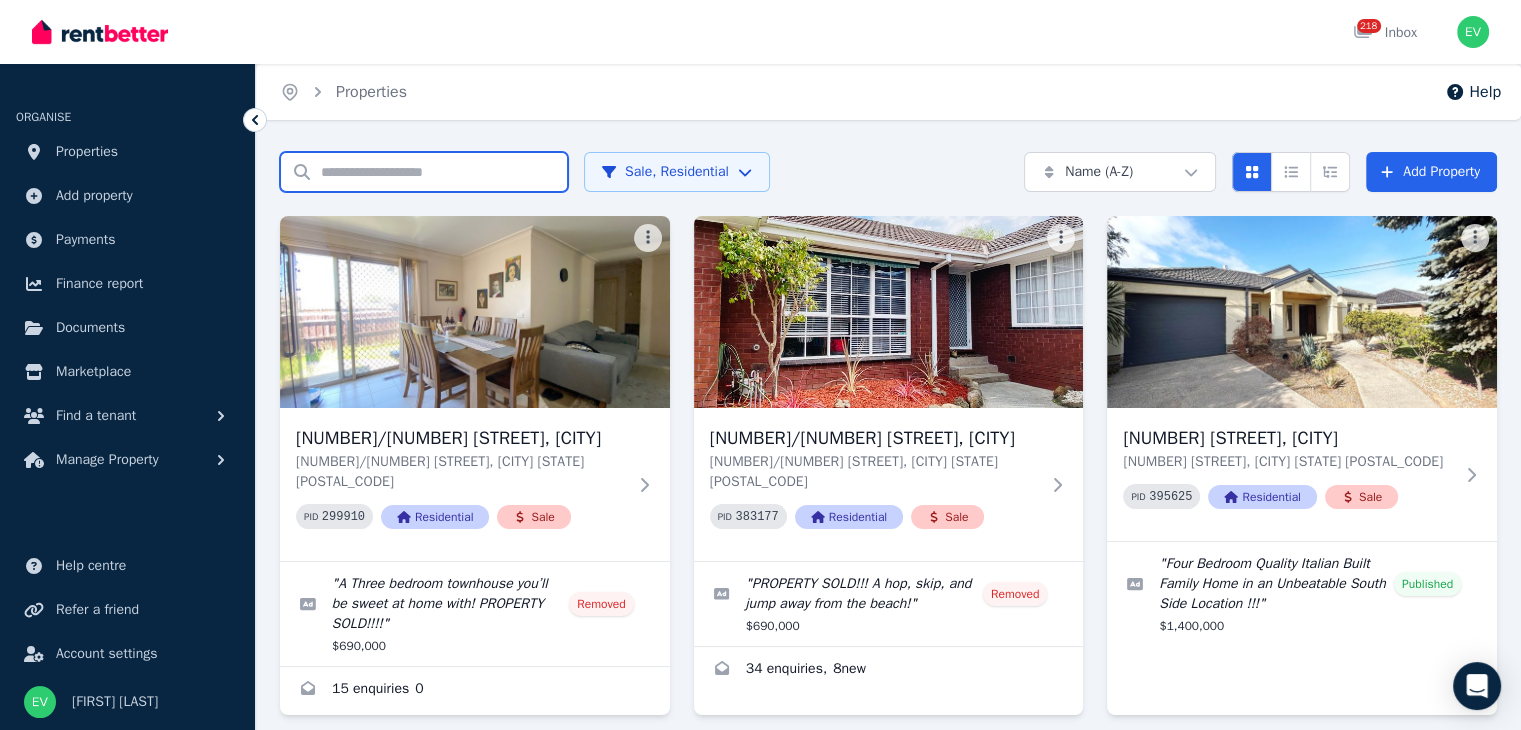 click on "Search properties" at bounding box center [424, 172] 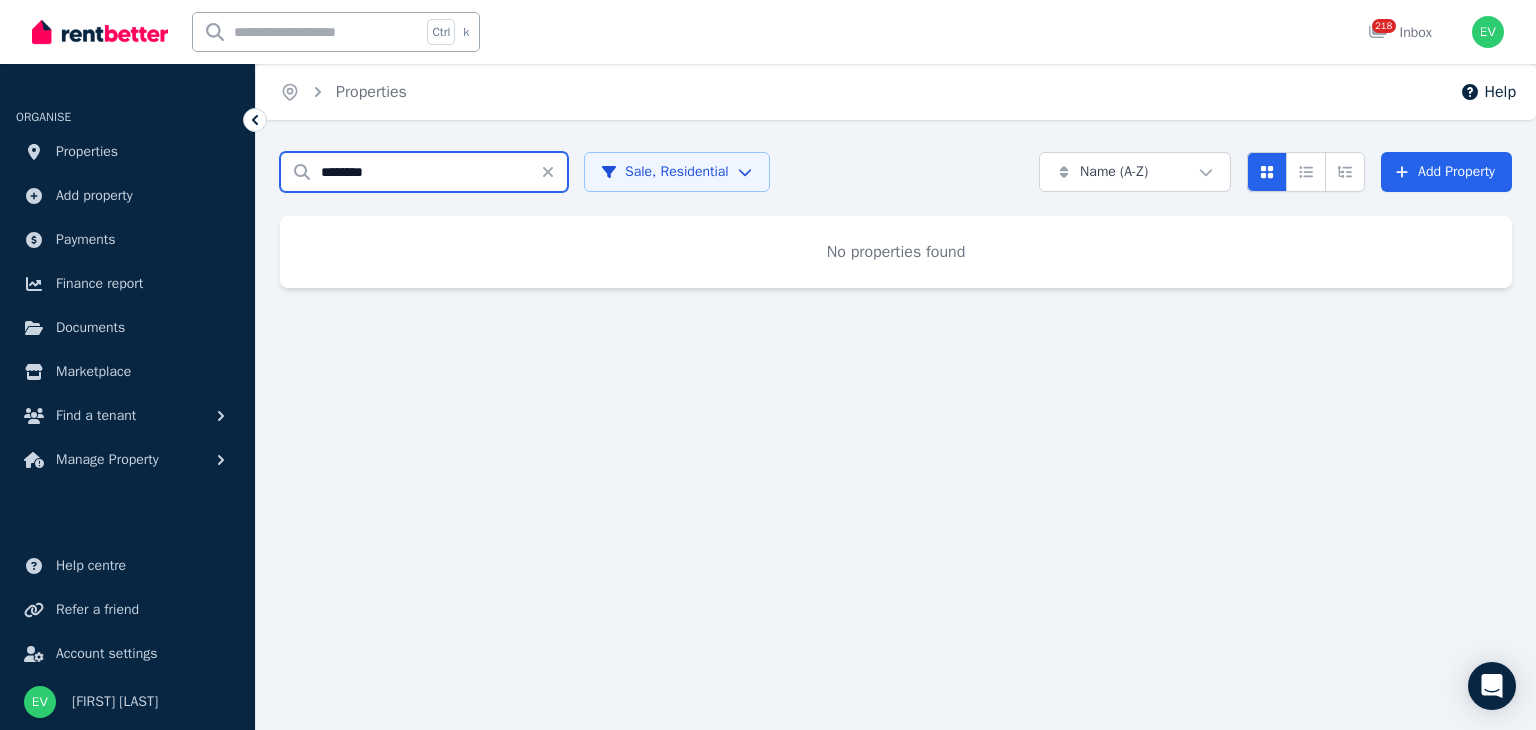 type on "********" 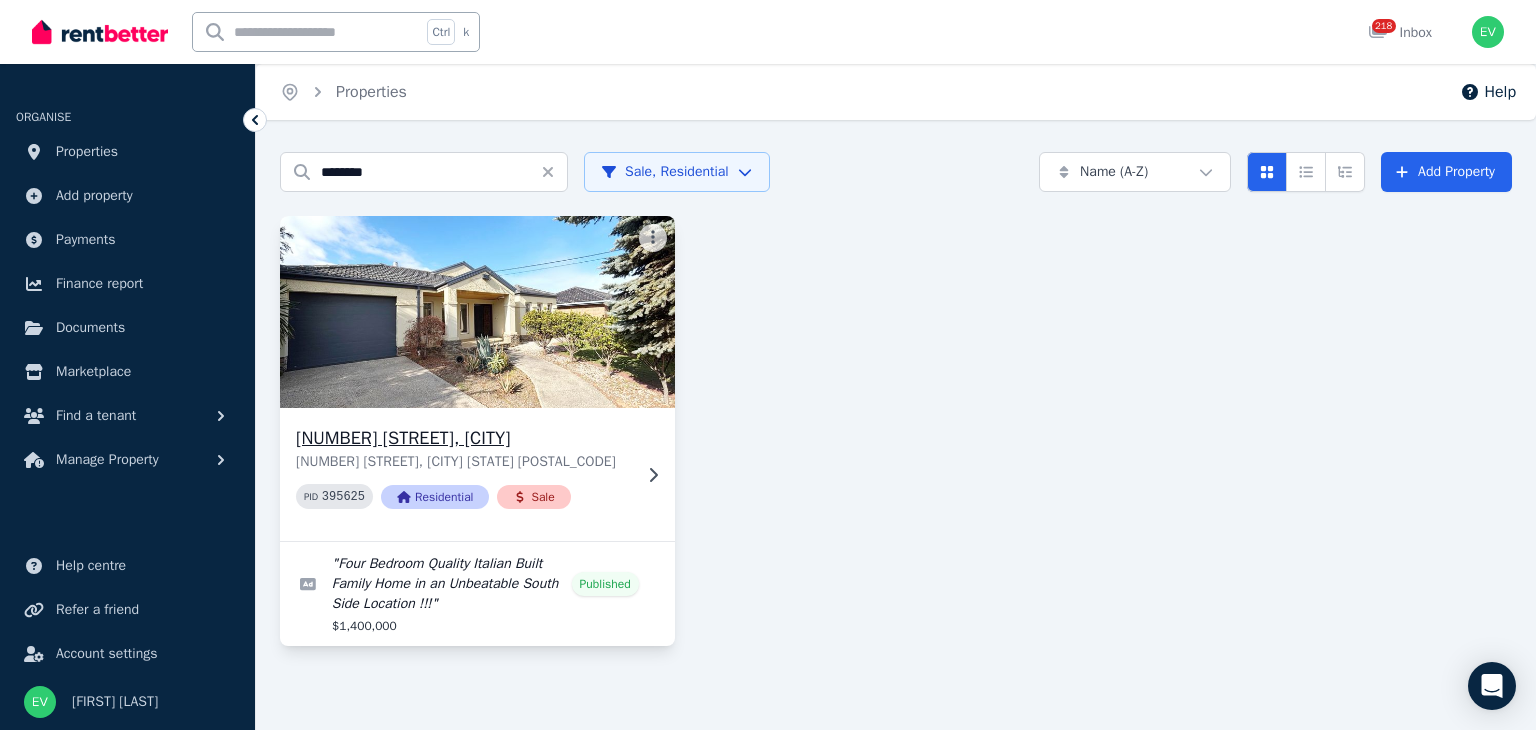 click at bounding box center [477, 312] 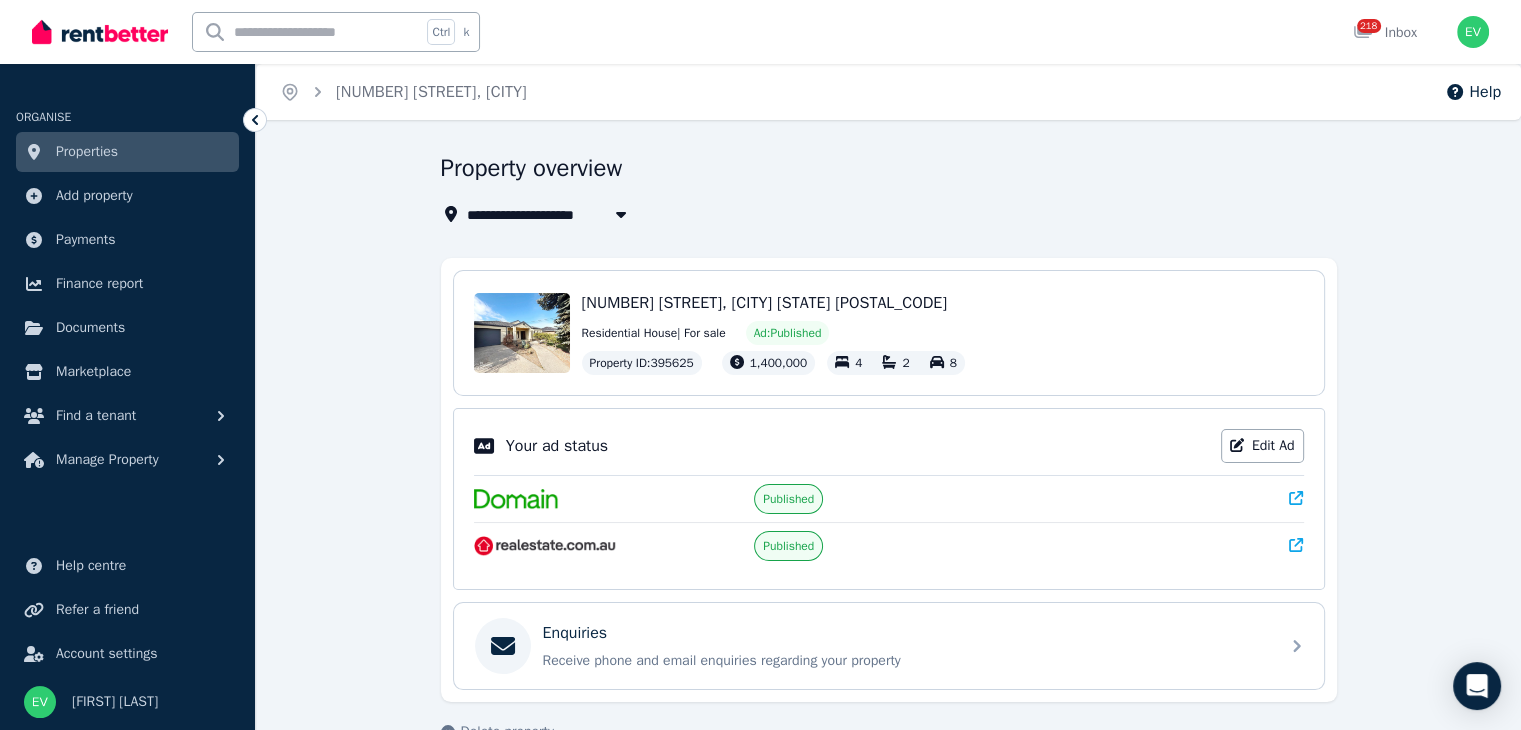 click 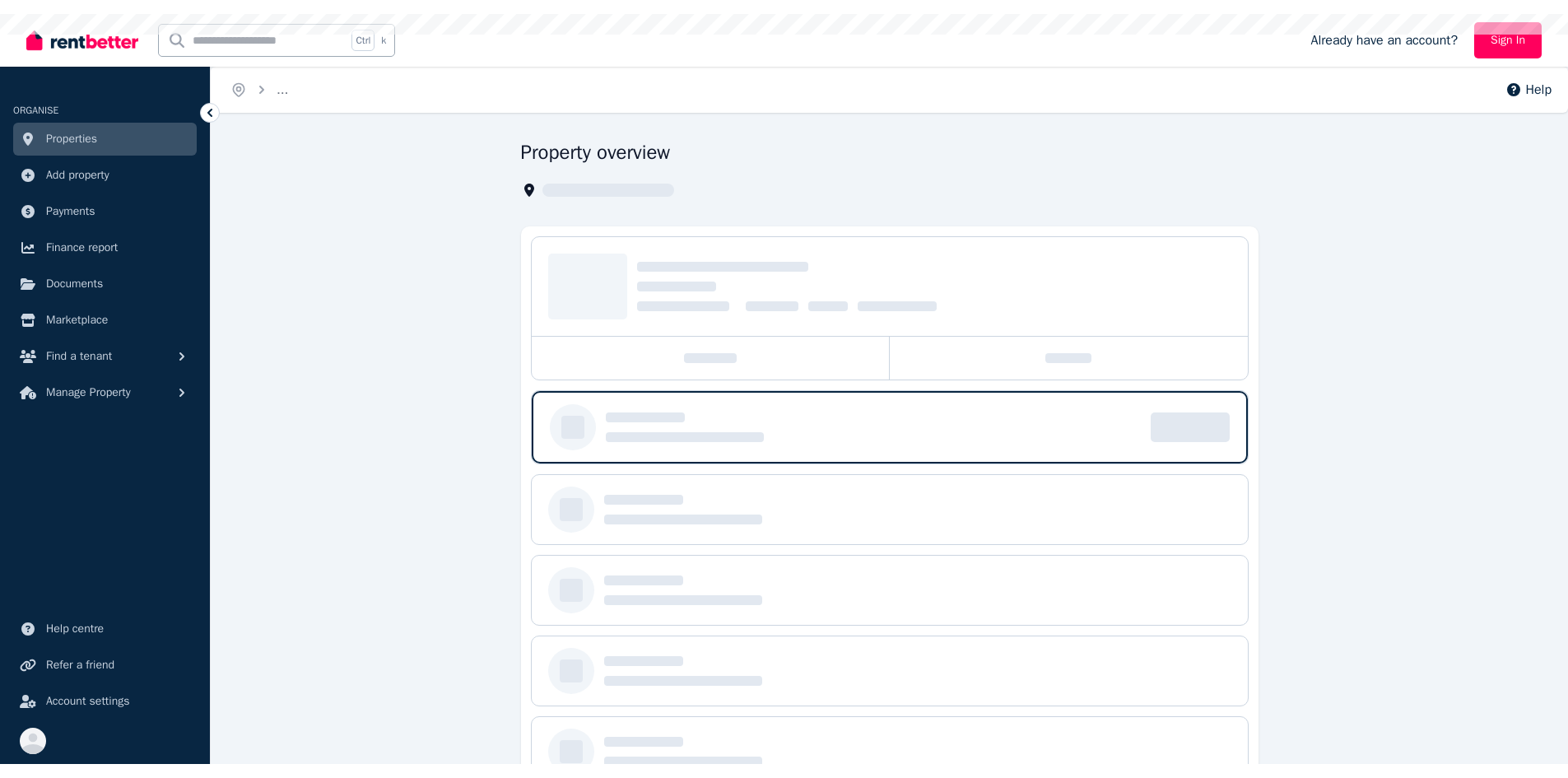 scroll, scrollTop: 0, scrollLeft: 0, axis: both 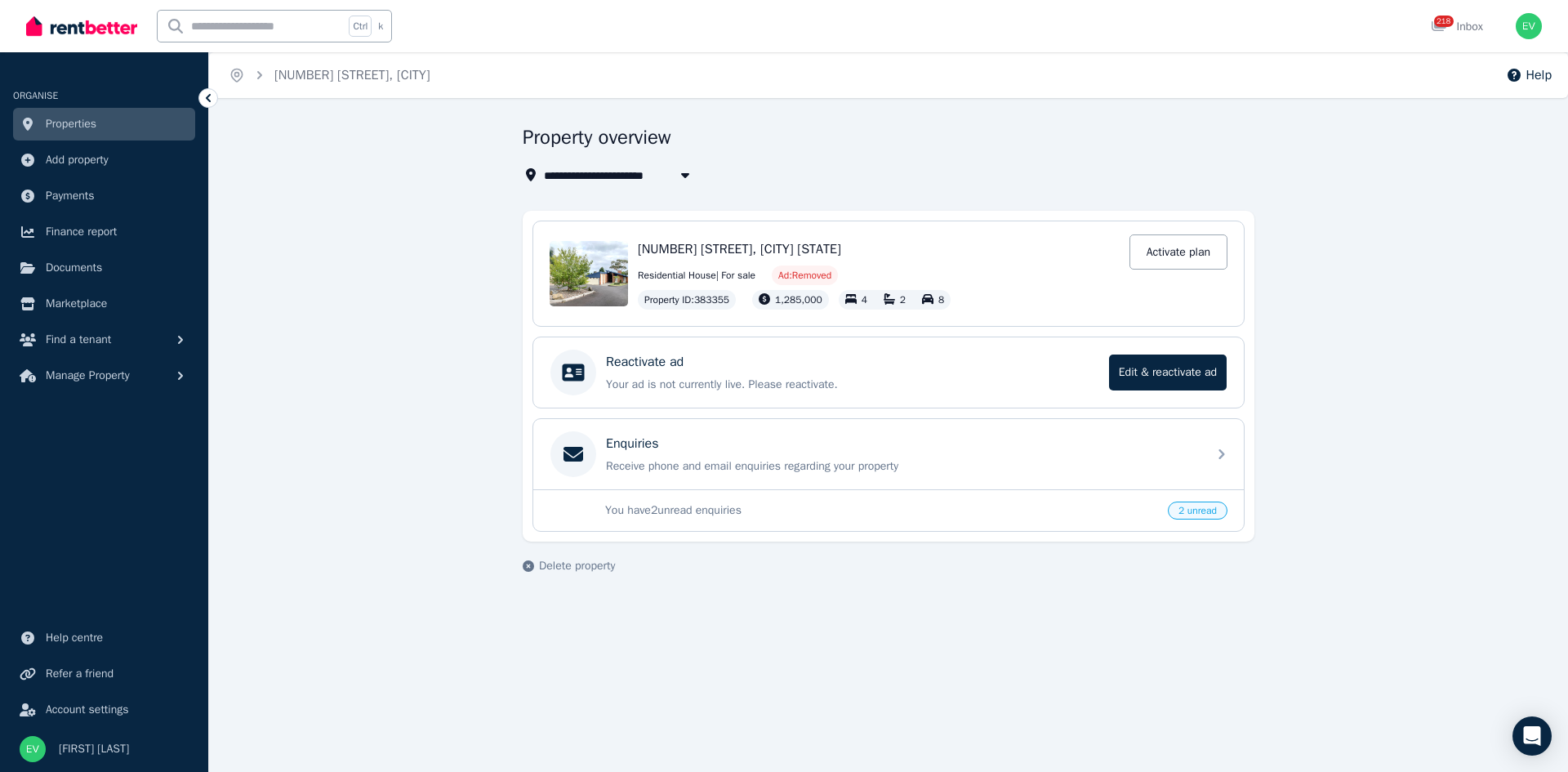 click on "Properties" at bounding box center (104, 124) 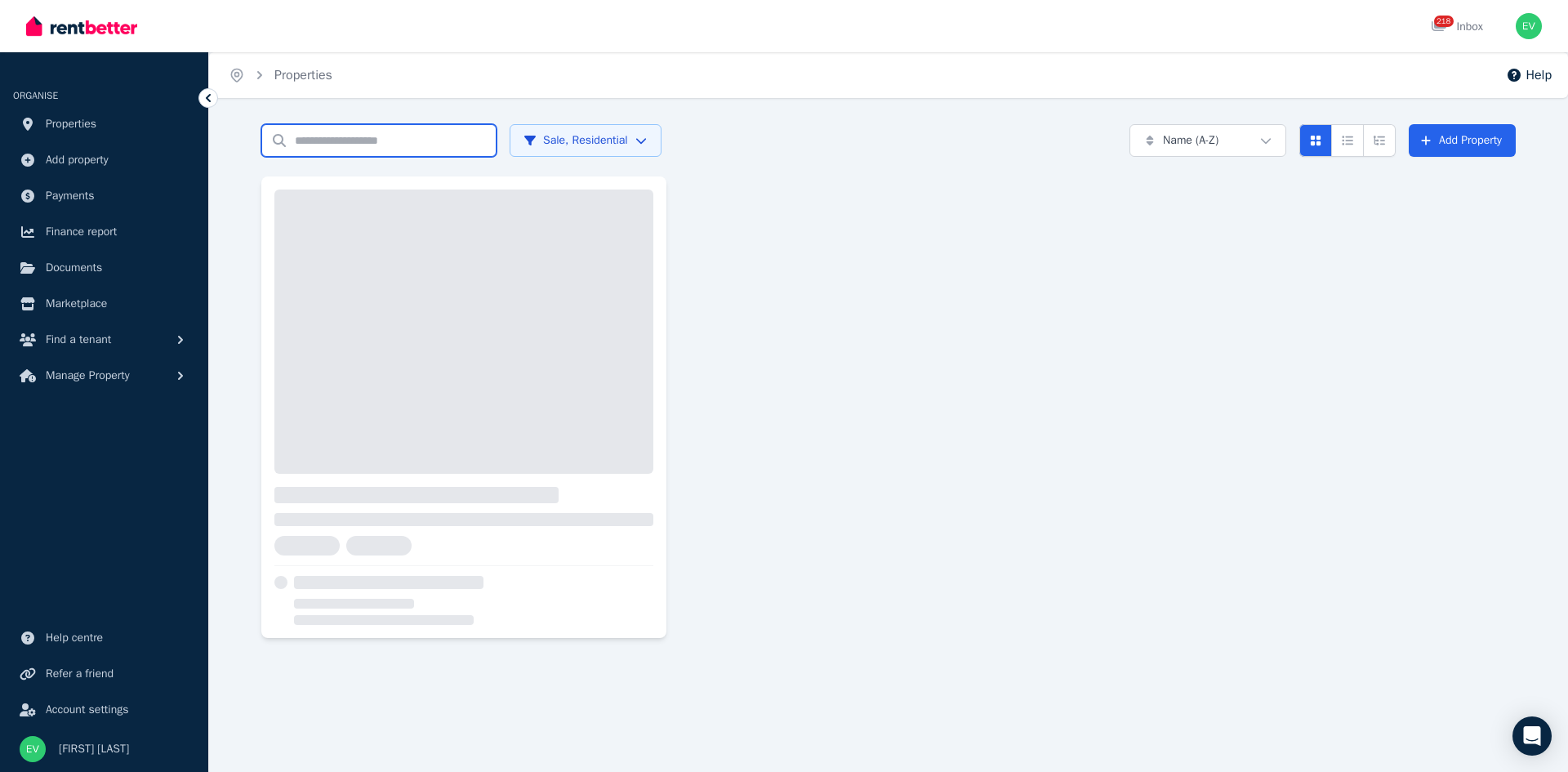 click on "Search properties" at bounding box center [379, 141] 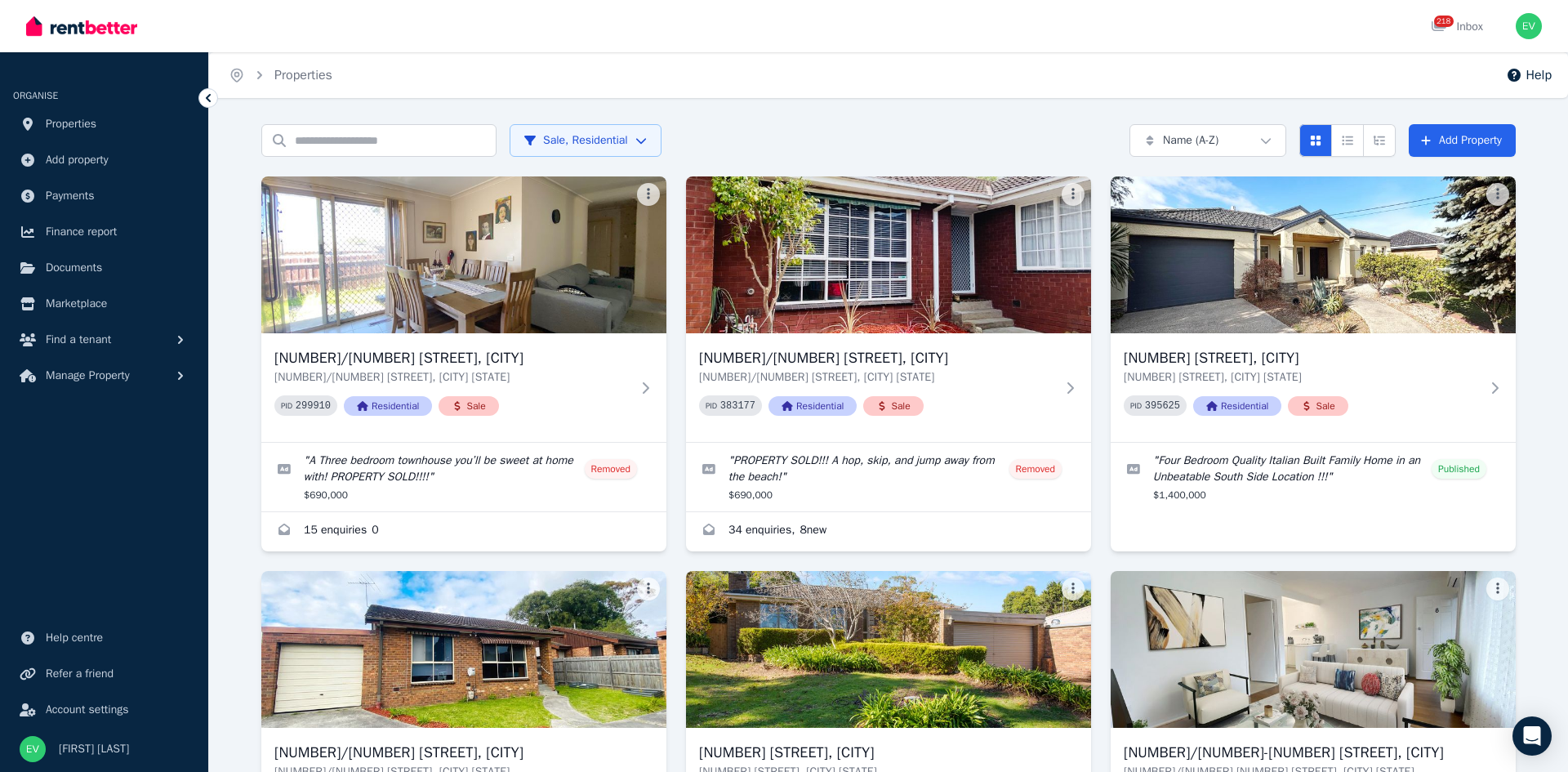 click on "Open main menu 218 Inbox Open user menu ORGANISE Properties Add property Payments Finance report Documents Marketplace Find a tenant Manage Property Help centre Refer a friend Account settings Your profile [FIRST] [LAST] Home Properties Help Search properties Sale, Residential Name (A-Z) Add Property [NUMBER]/[NUMBER] [STREET], [CITY] [NUMBER]/[NUMBER] [STREET], [CITY] [STATE] PID [NUMBER] Residential Sale " A Three bedroom townhouse you’ll be sweet at home with! PROPERTY SOLD!!!! " Removed $[NUMBER] [NUMBER] enquiries 0 [NUMBER]/[NUMBER] [STREET], [CITY] [NUMBER]/[NUMBER] [STREET], [CITY] [STATE] PID [NUMBER] Residential Sale " PROPERTY SOLD!!! A hop, skip, and jump away from the beach! " Removed $[NUMBER] [NUMBER] enquiries , [NUMBER] new [NUMBER] [STREET], [CITY] [NUMBER] [STREET], [CITY] [STATE] PID [NUMBER] Residential Sale " Four Bedroom Quality Italian Built Family Home in an Unbeatable South Side Location !!! " Published $[NUMBER] [NUMBER]/[NUMBER] [STREET], [CITY] [NUMBER]/[NUMBER] [STREET], [CITY] [STATE] PID [NUMBER] Residential Sale " " Removed $[NUMBER] [NUMBER]" at bounding box center (784, 386) 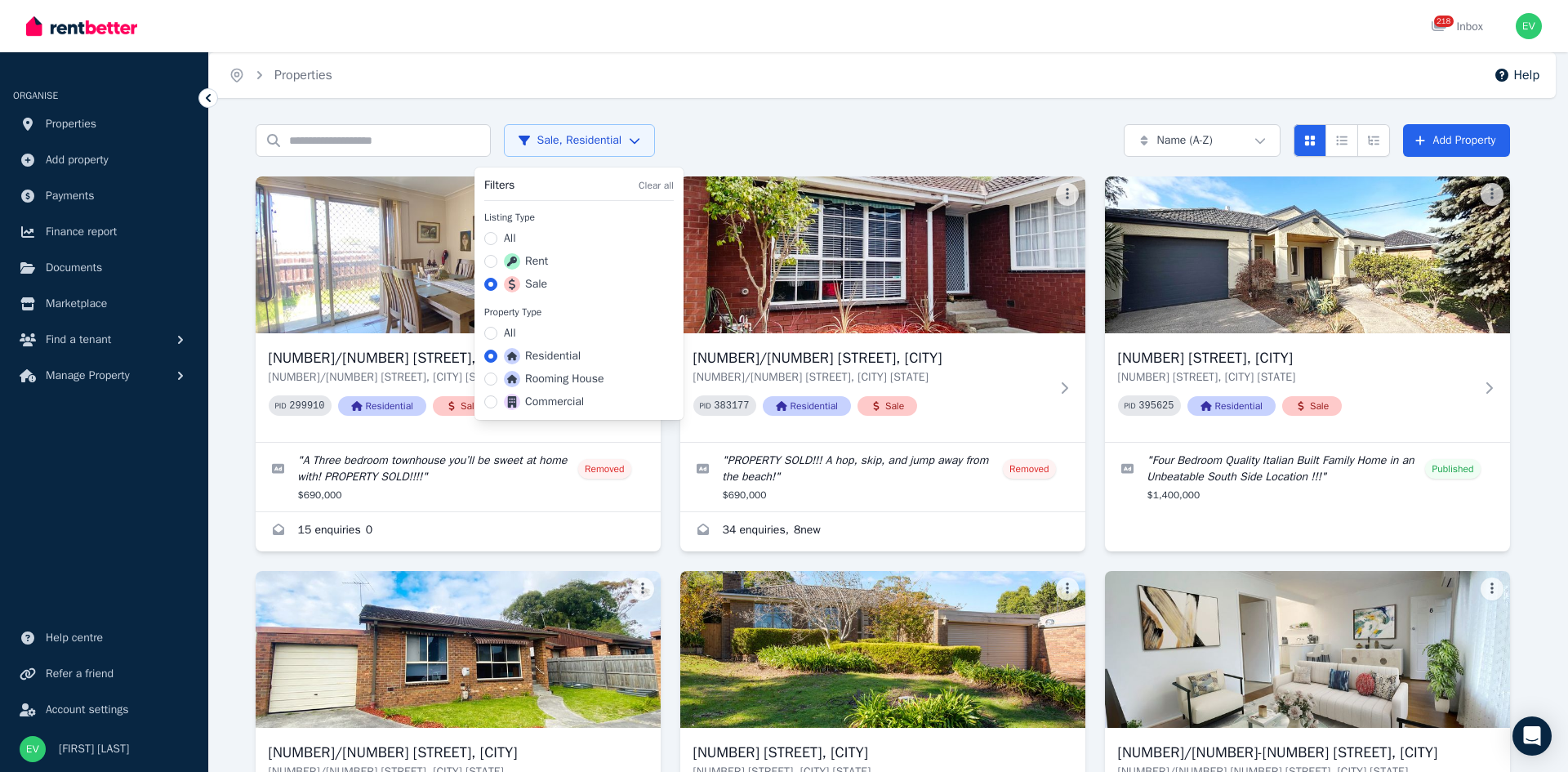 click on "Rent" at bounding box center [526, 261] 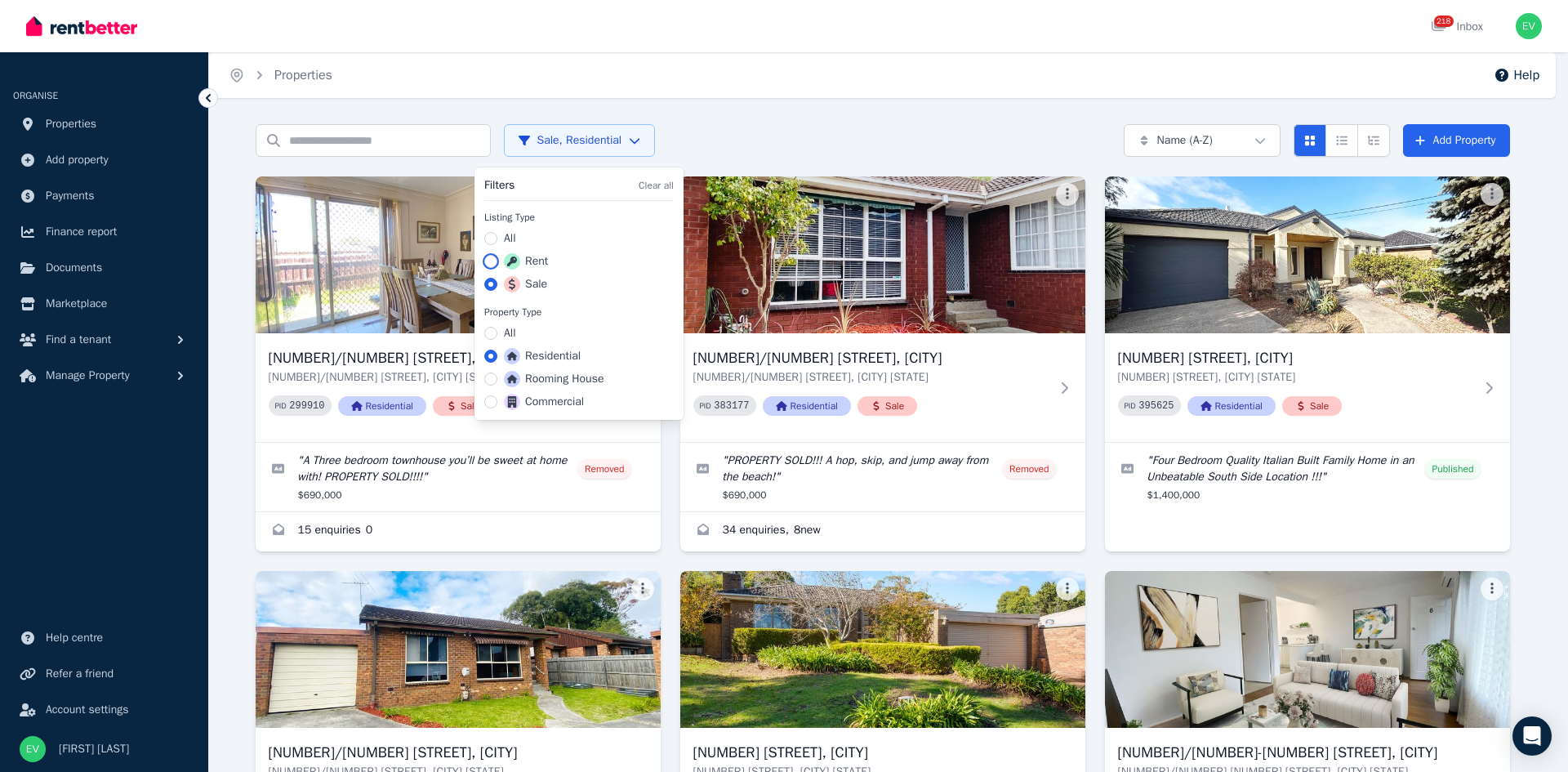 click on "Rent" at bounding box center [491, 261] 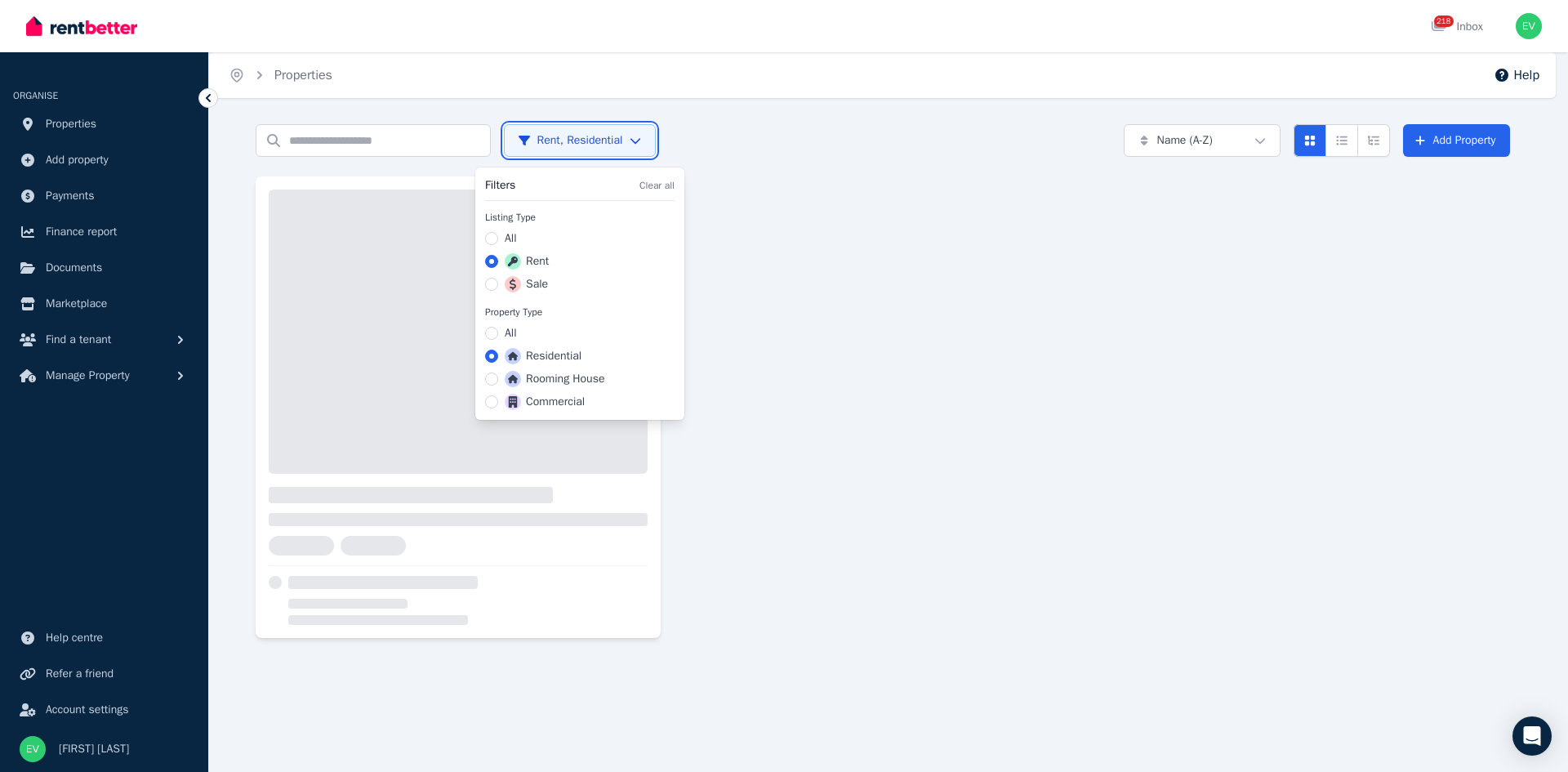 click on "Open main menu 218 Inbox Open user menu ORGANISE Properties Add property Payments Finance report Documents Marketplace Find a tenant Manage Property Help centre Refer a friend Account settings Your profile Emma Vatos Home Properties Help Search properties Rent, Residential Name (A-Z) Add Property /portal
Filters Clear all Listing Type All Rent Sale Property Type All Residential Rooming House Commercial" at bounding box center [784, 386] 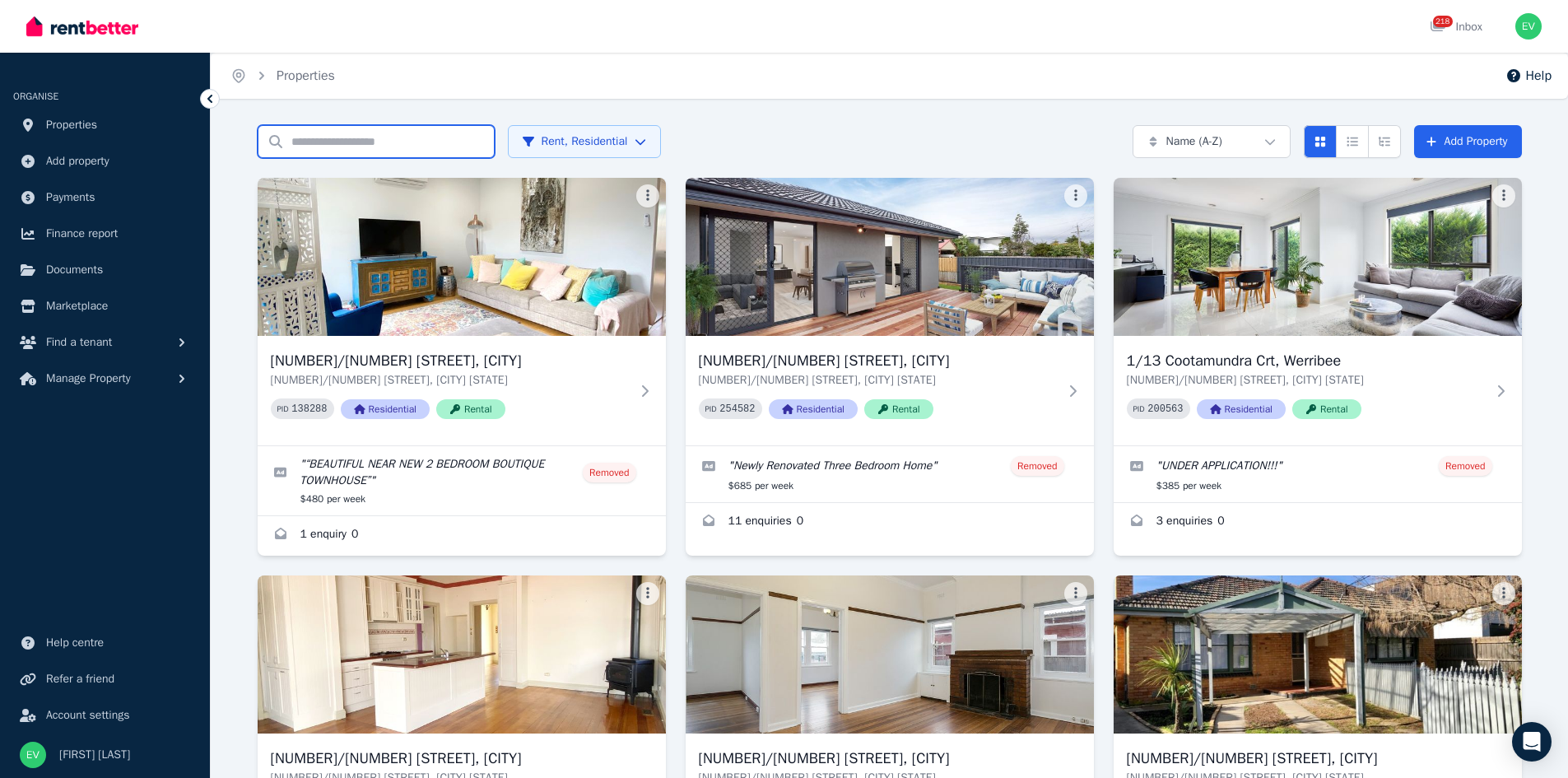 click on "Search properties" at bounding box center [376, 142] 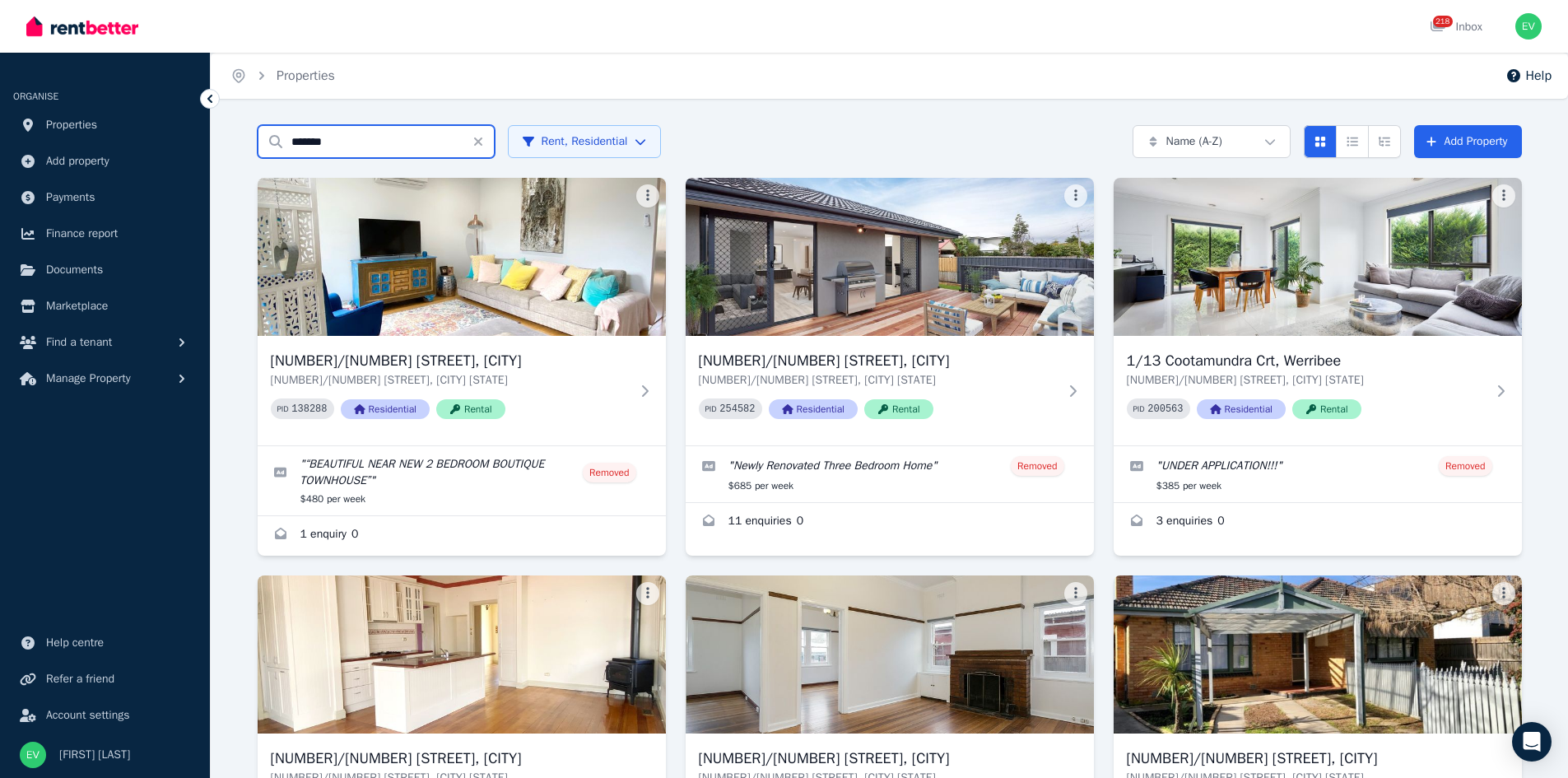 type on "******" 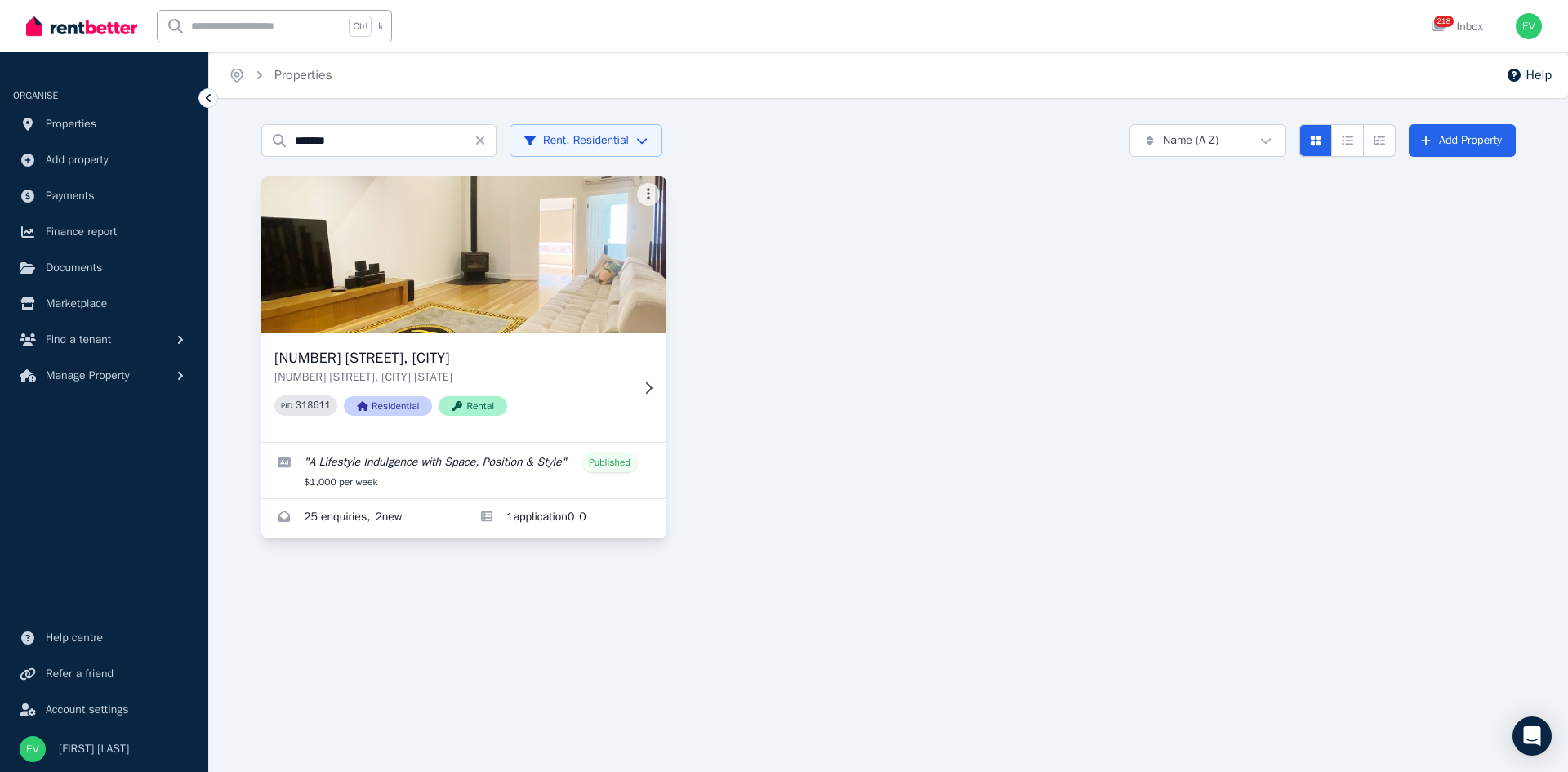 click at bounding box center [464, 255] 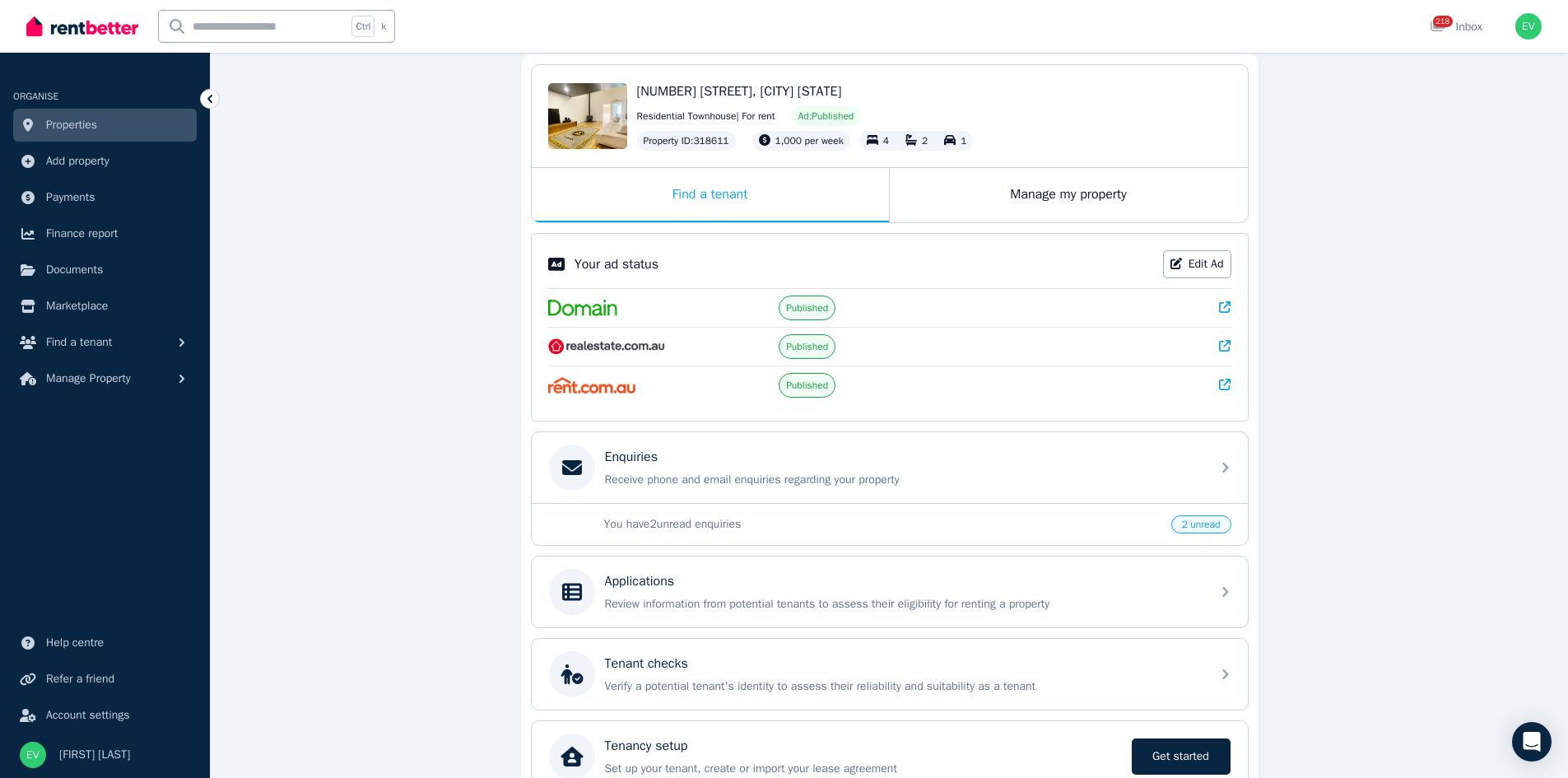 scroll, scrollTop: 165, scrollLeft: 0, axis: vertical 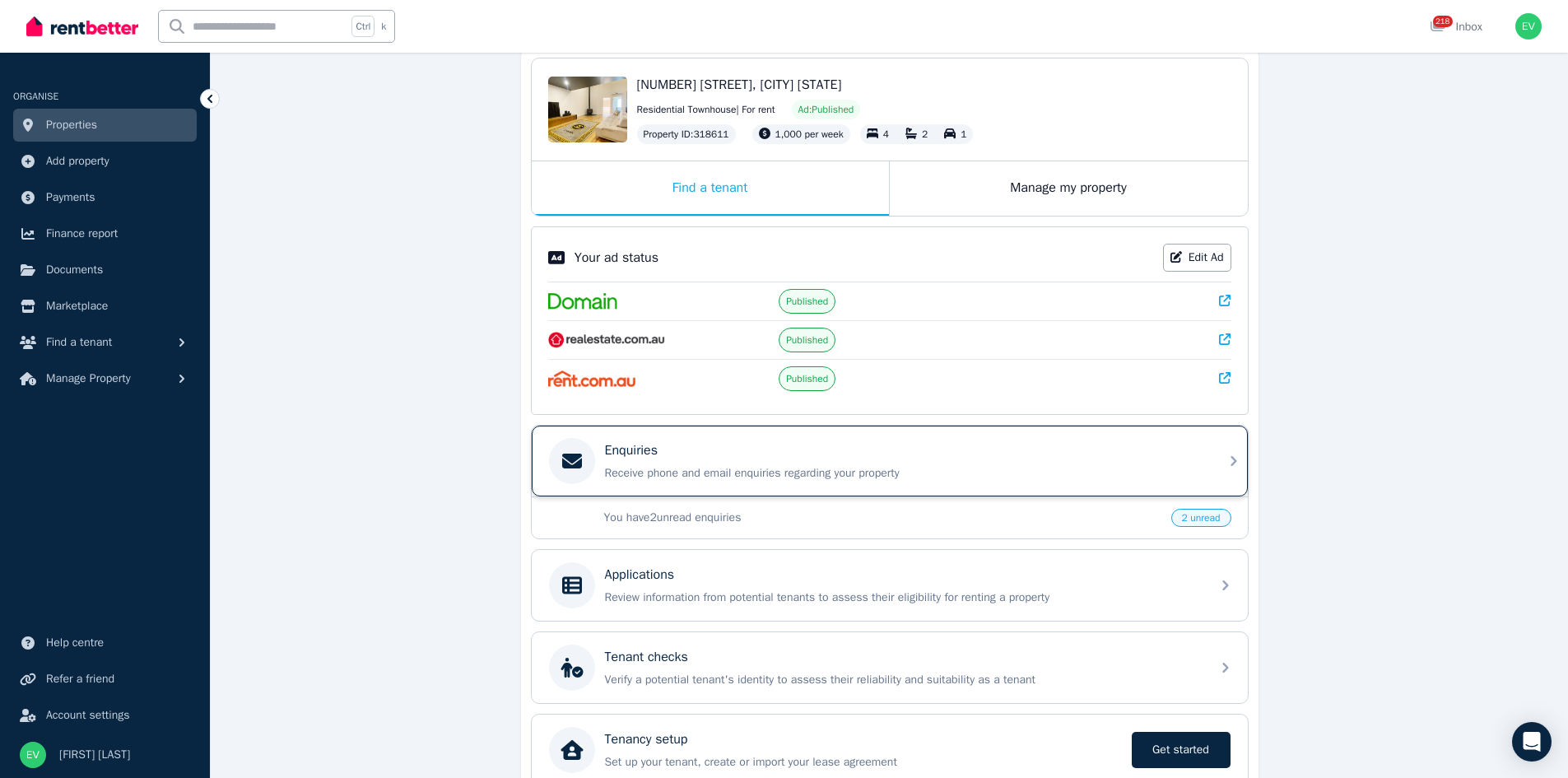 click on "Receive phone and email enquiries regarding your property" at bounding box center (903, 473) 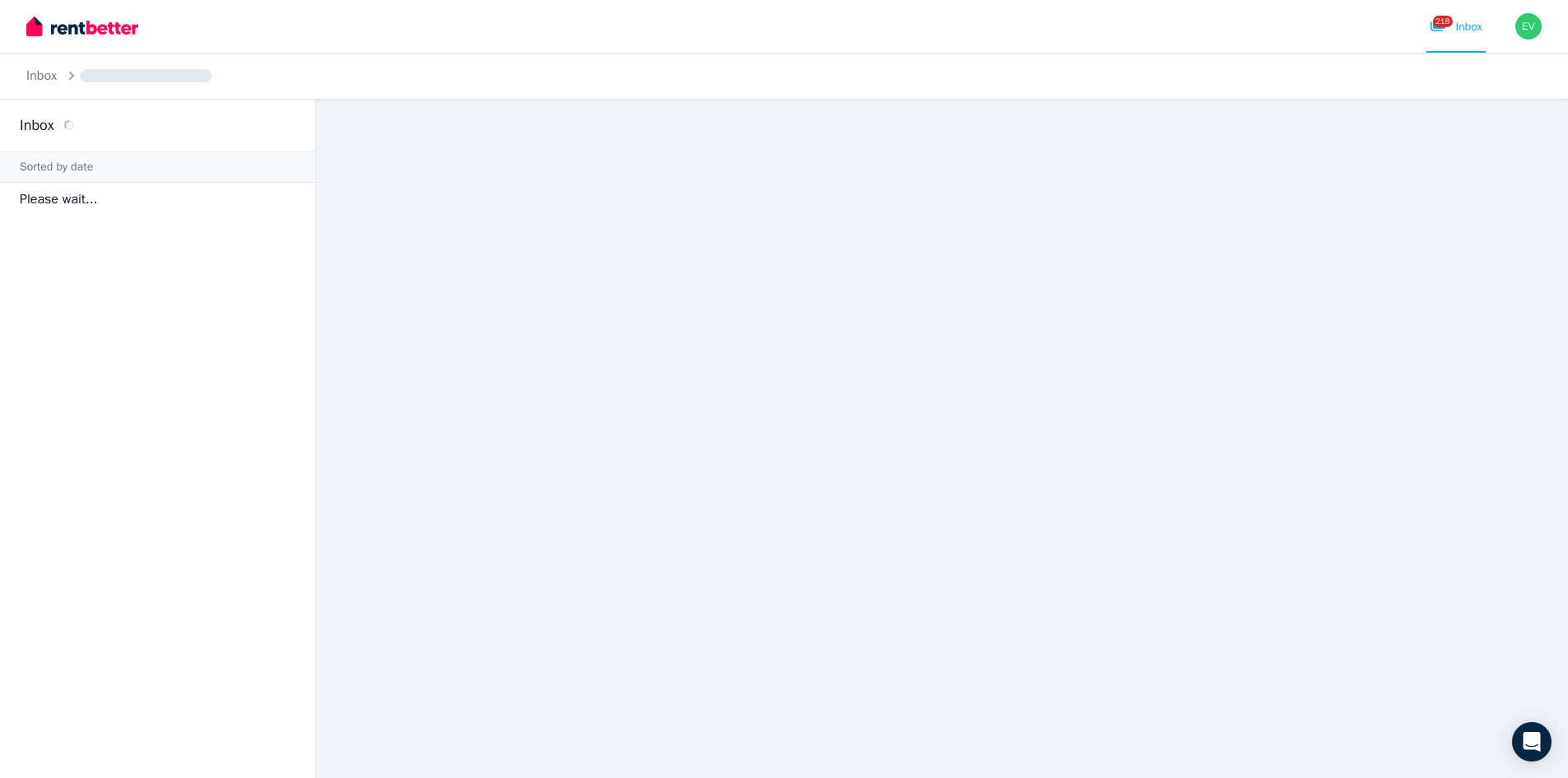 scroll, scrollTop: 0, scrollLeft: 0, axis: both 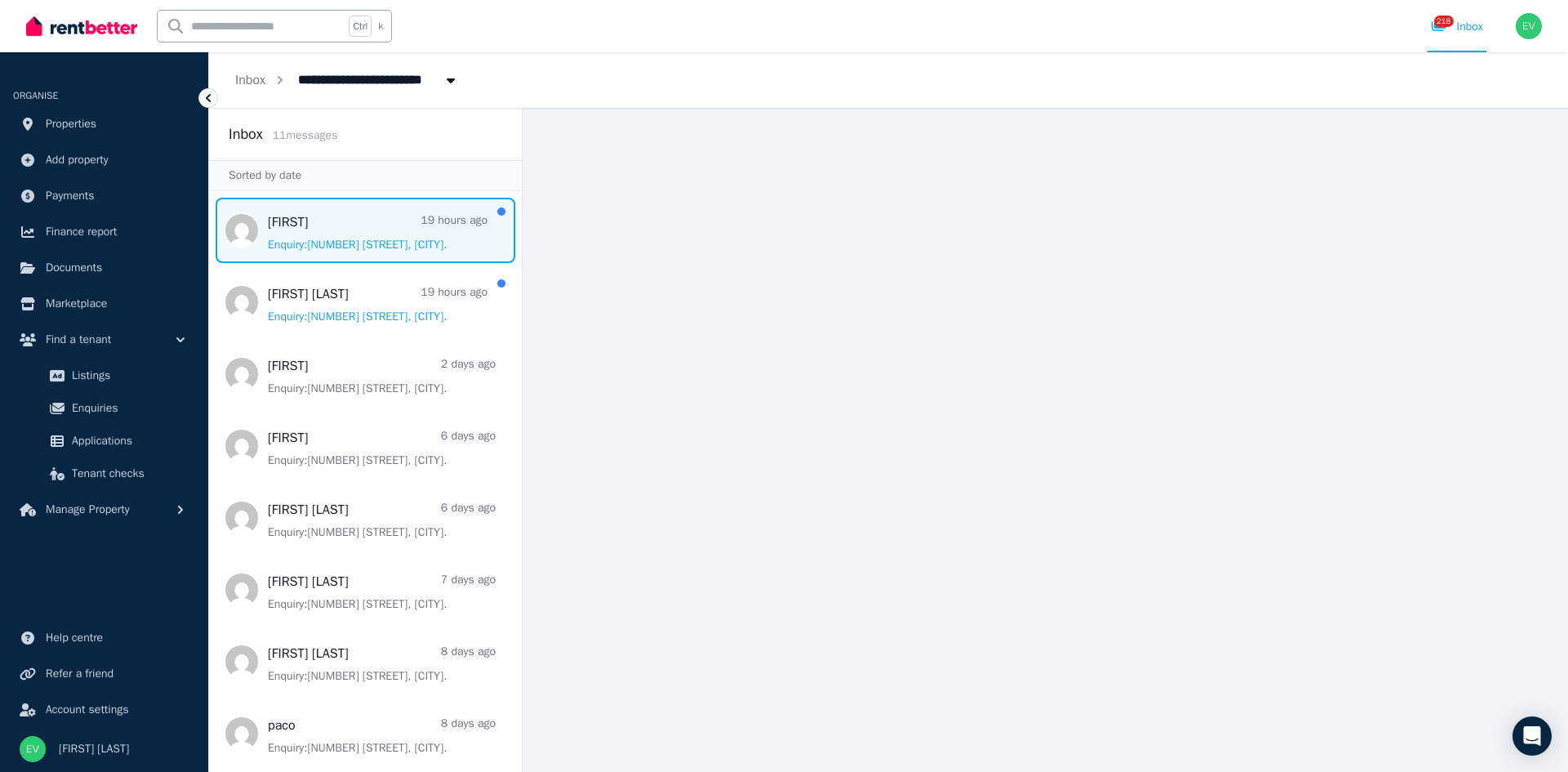 click at bounding box center [365, 230] 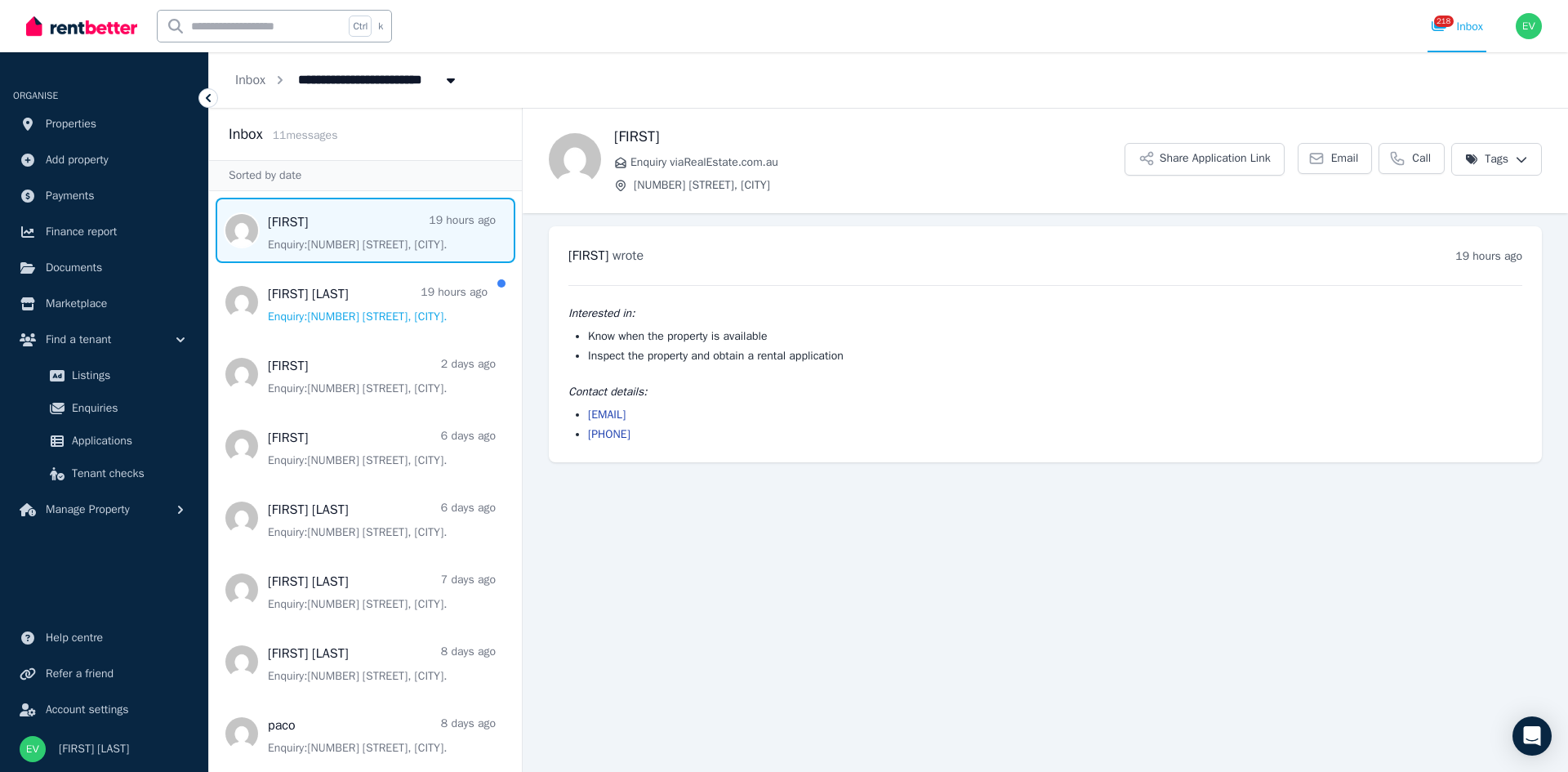 click at bounding box center (365, 230) 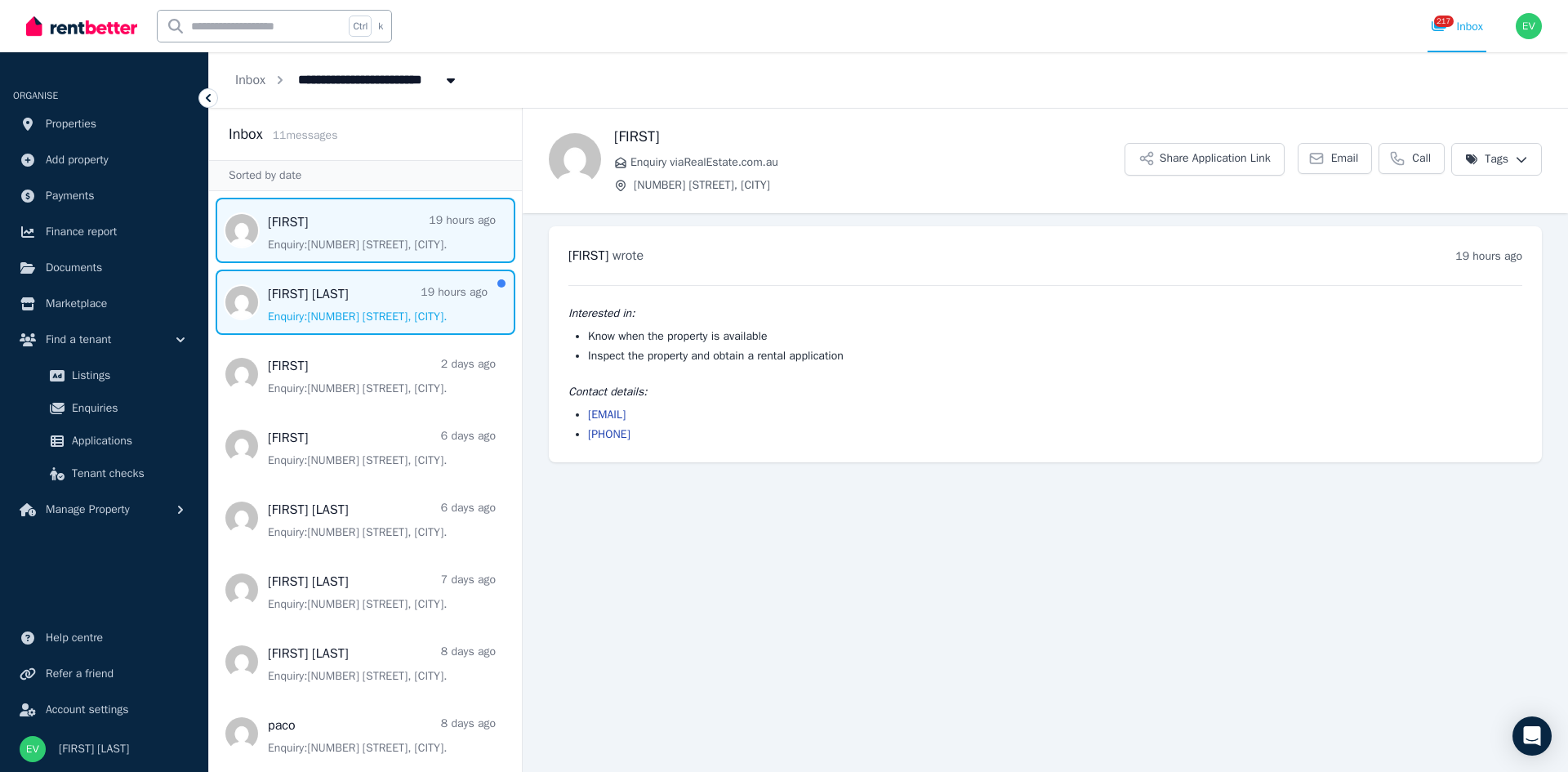 click at bounding box center (365, 302) 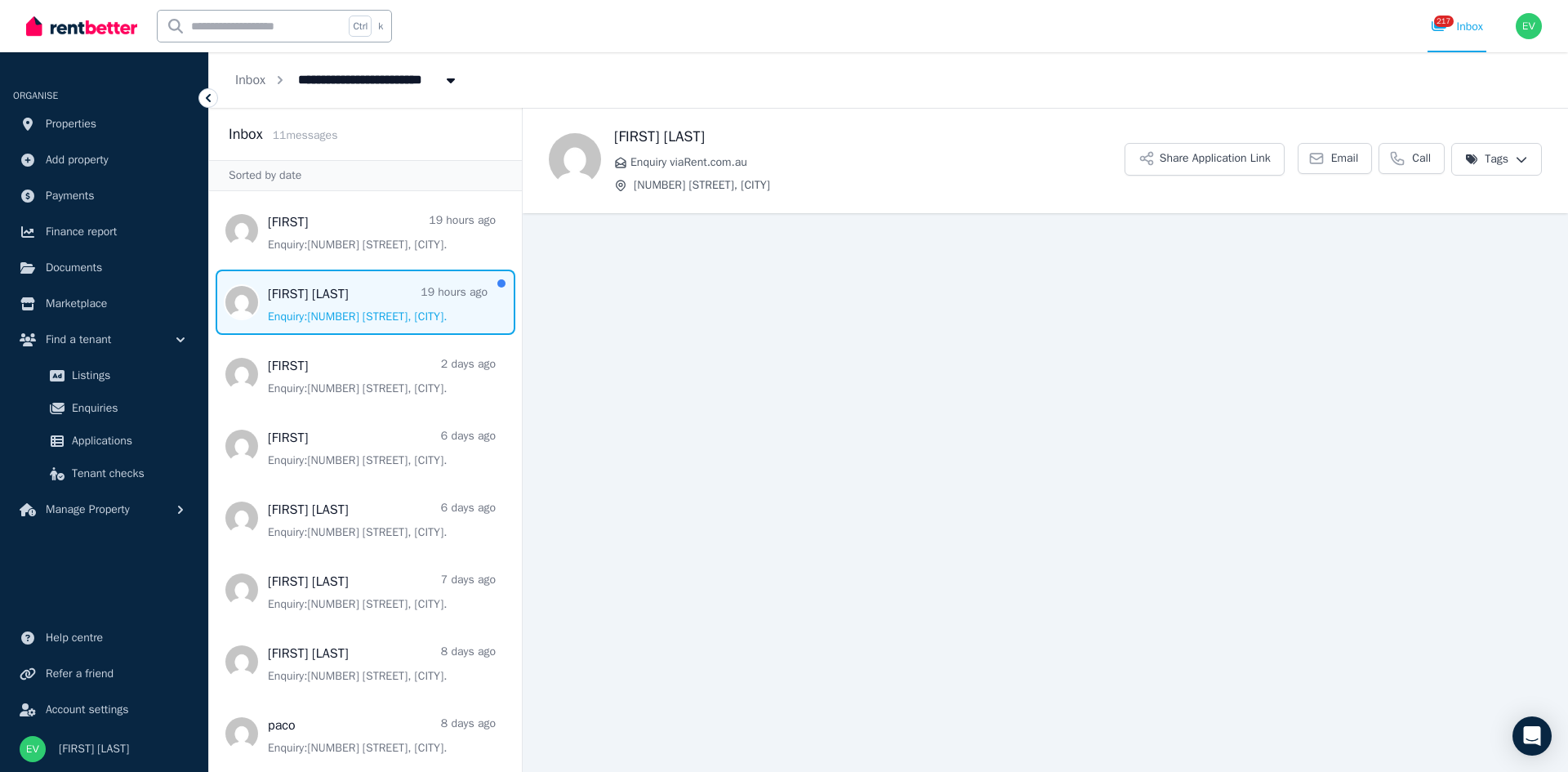 click at bounding box center (365, 302) 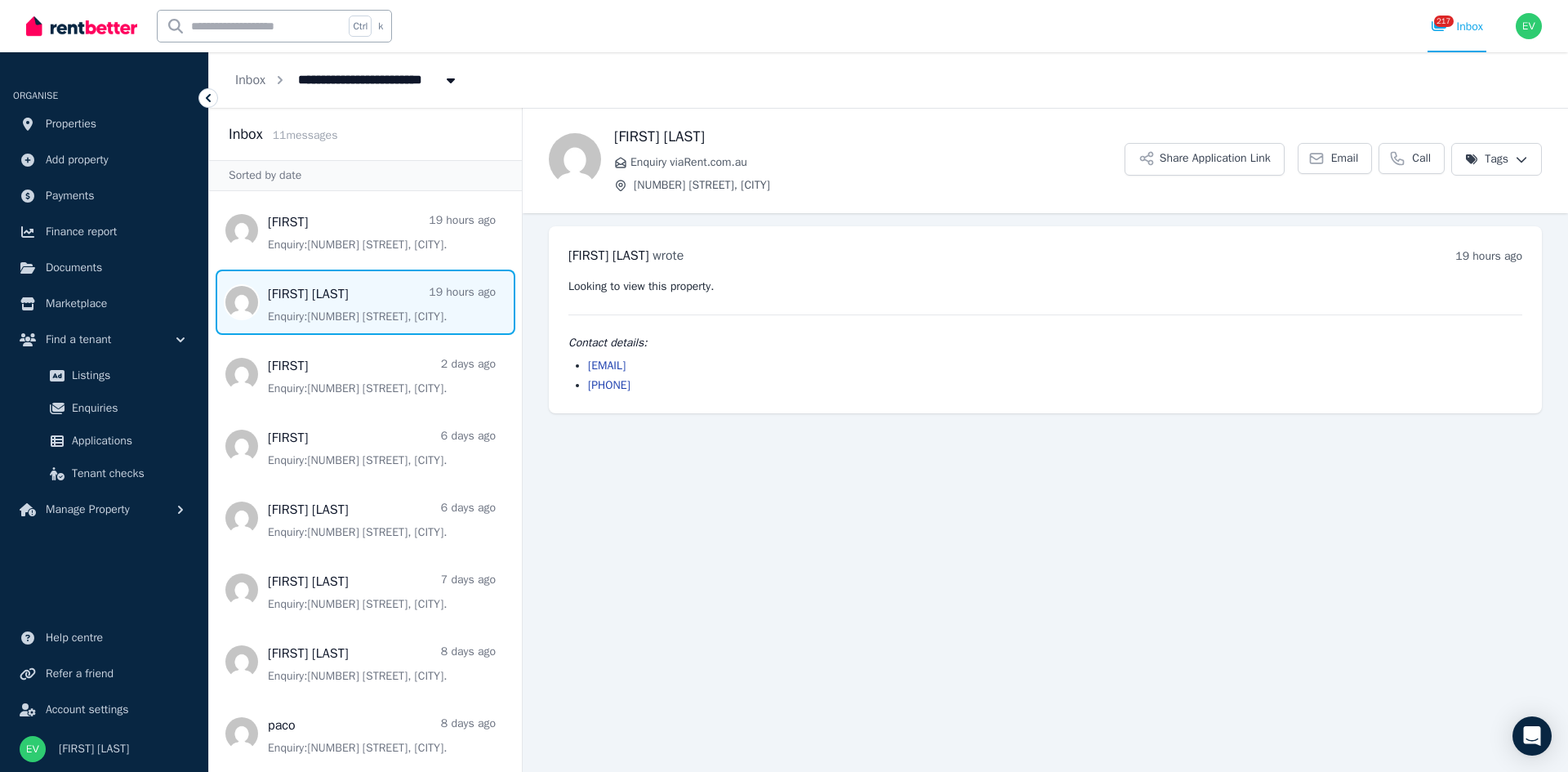 click at bounding box center (365, 302) 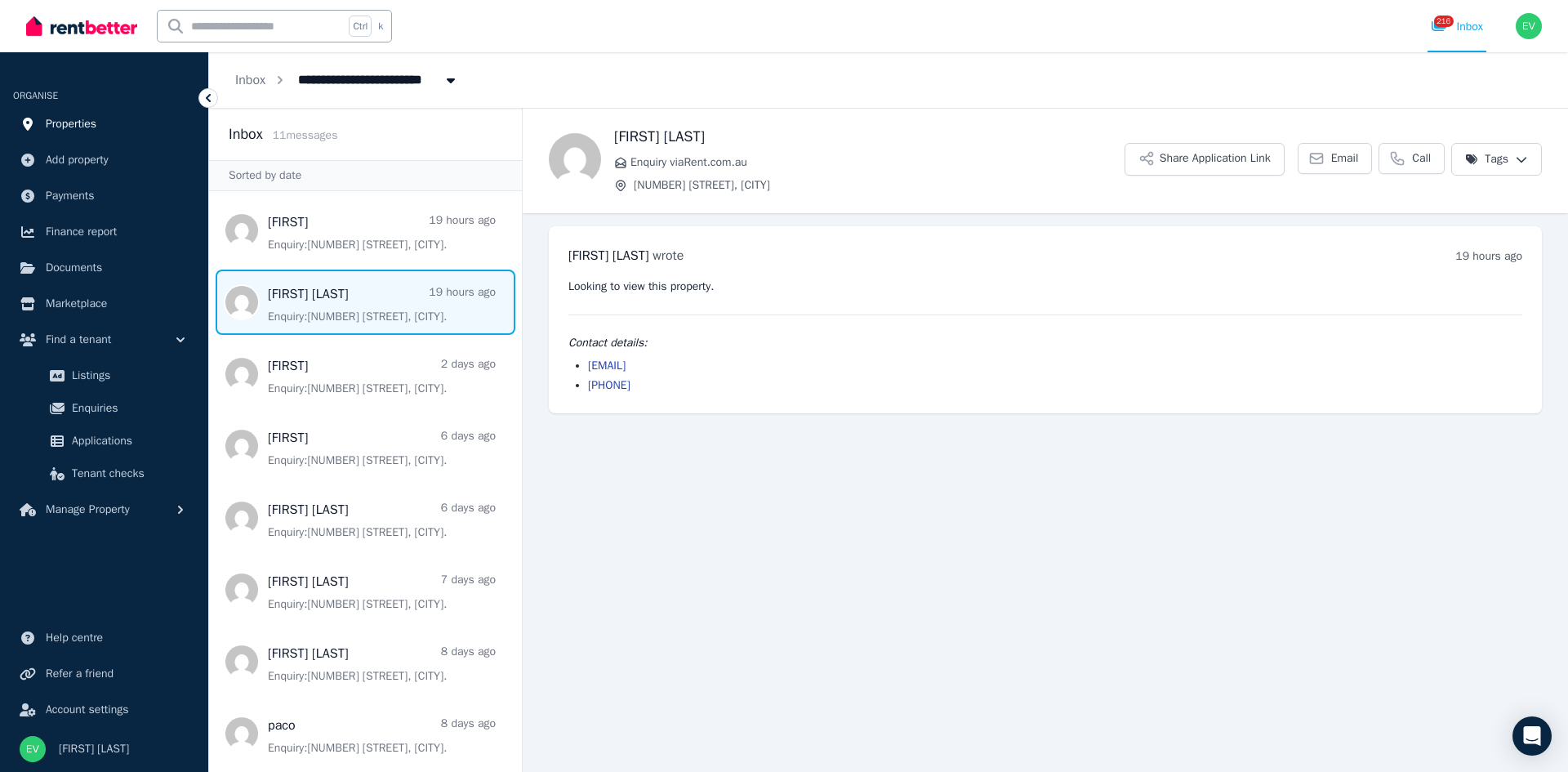click on "Properties" at bounding box center [71, 124] 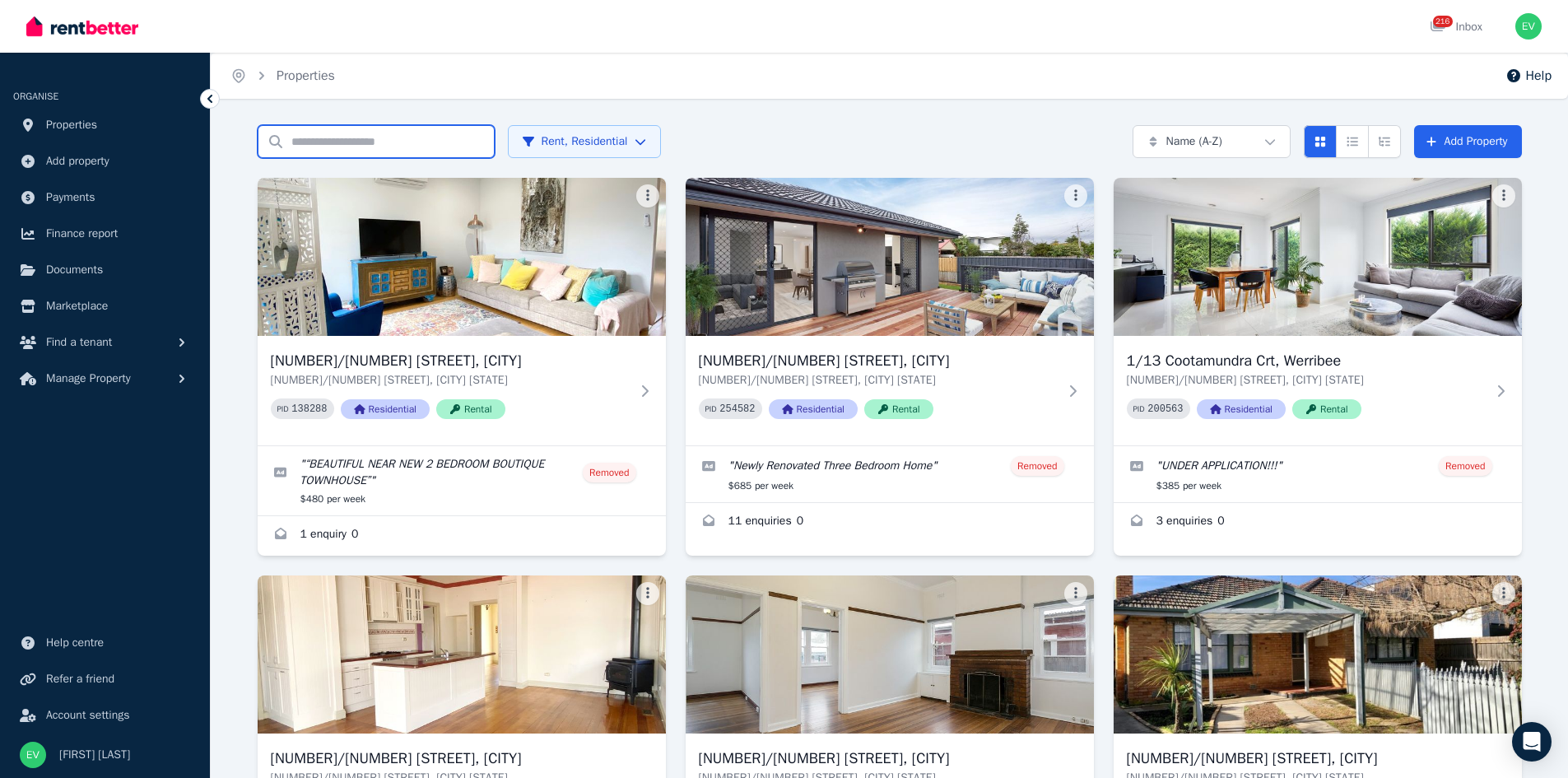 click on "Search properties" at bounding box center (376, 142) 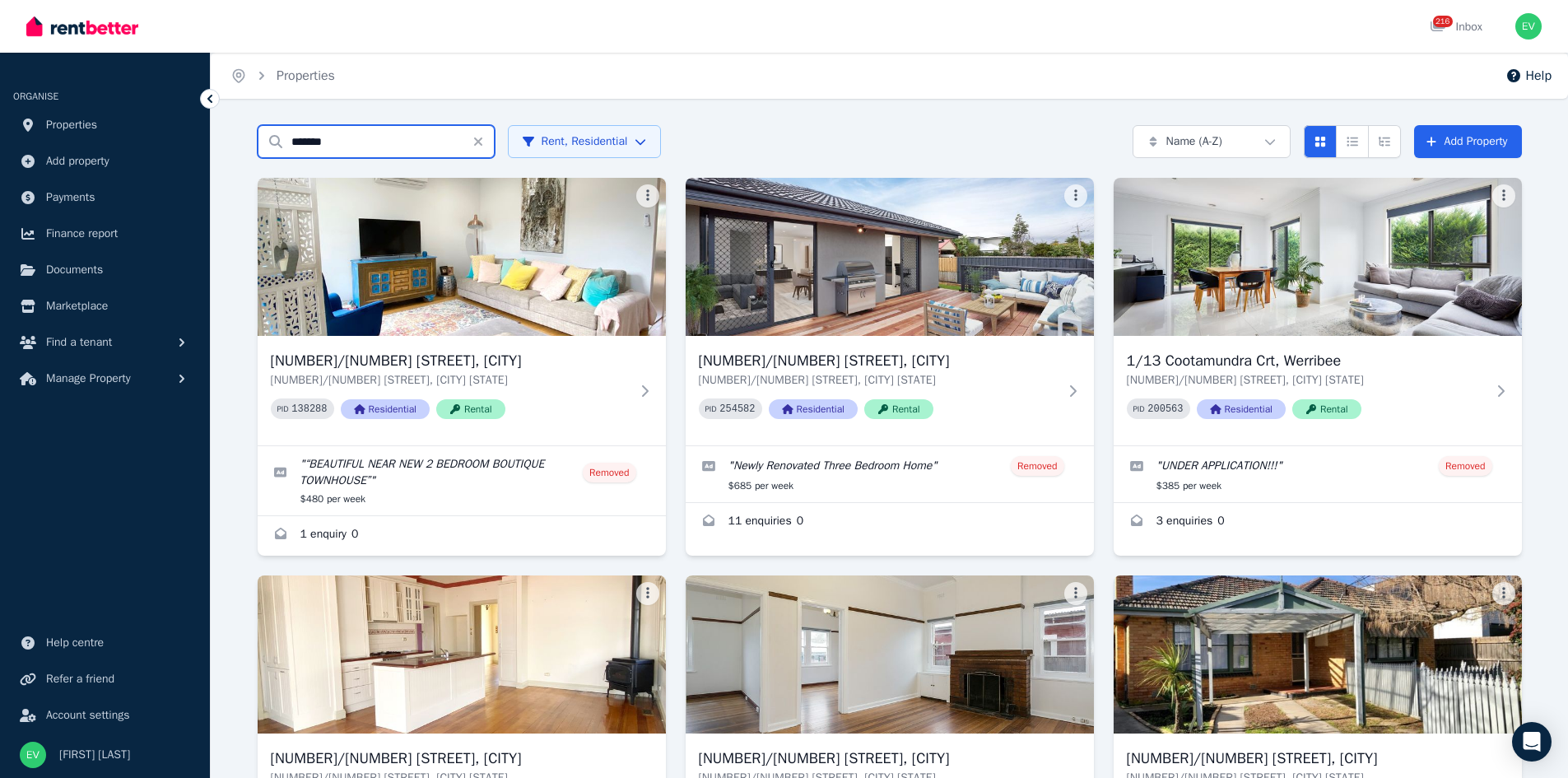 type on "******" 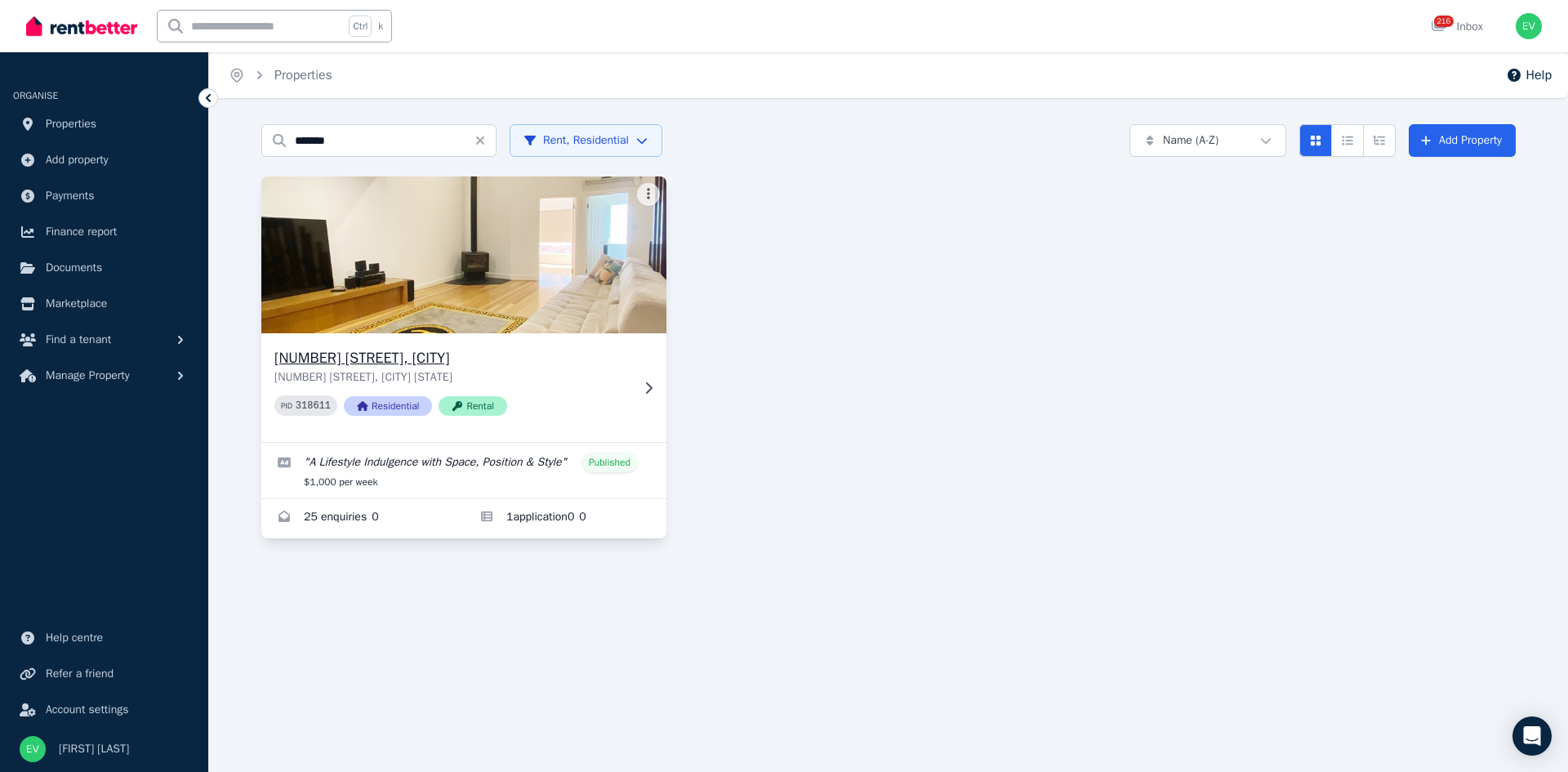 click at bounding box center [464, 255] 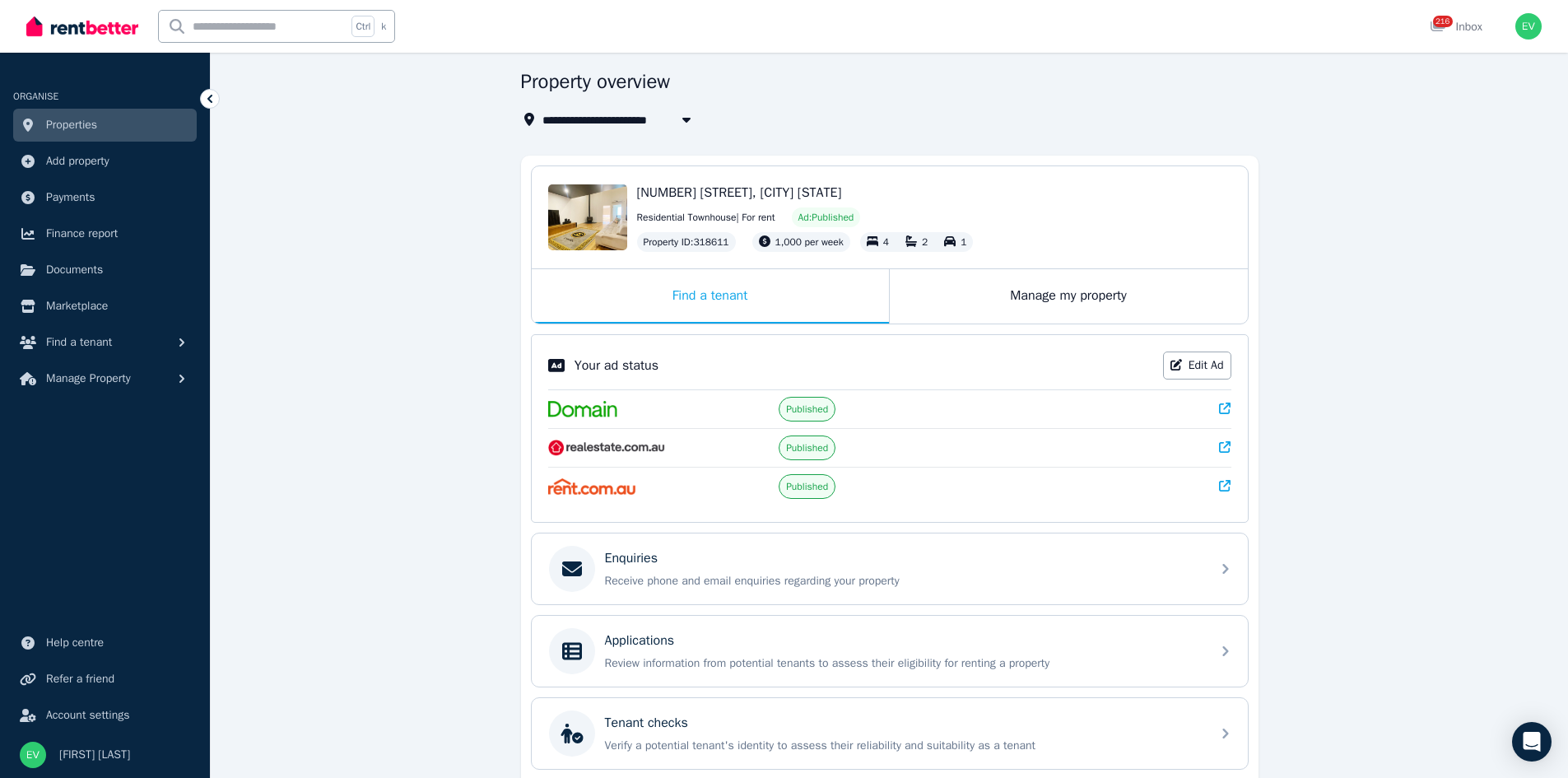 scroll, scrollTop: 165, scrollLeft: 0, axis: vertical 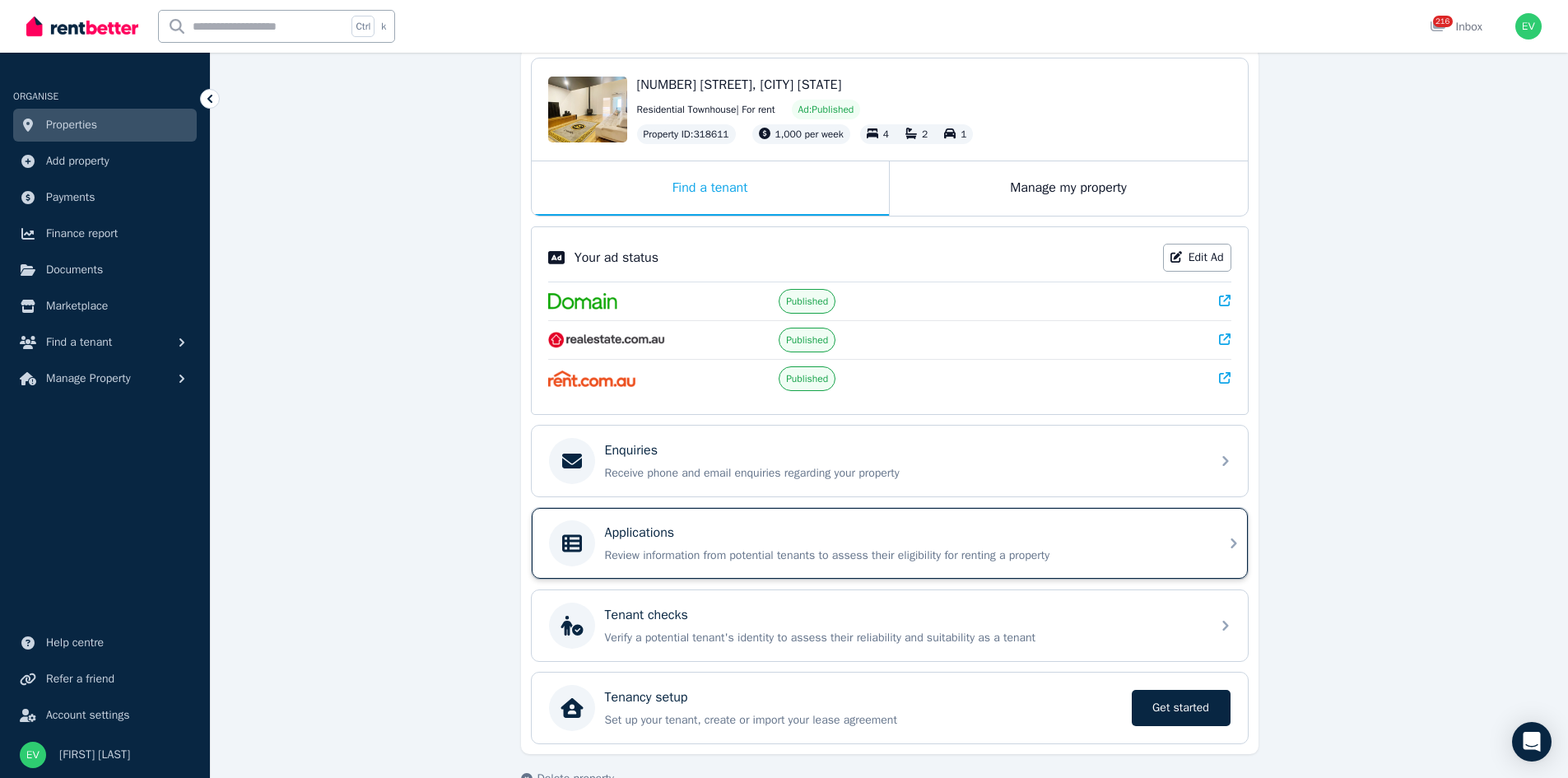 click on "Applications" at bounding box center [903, 533] 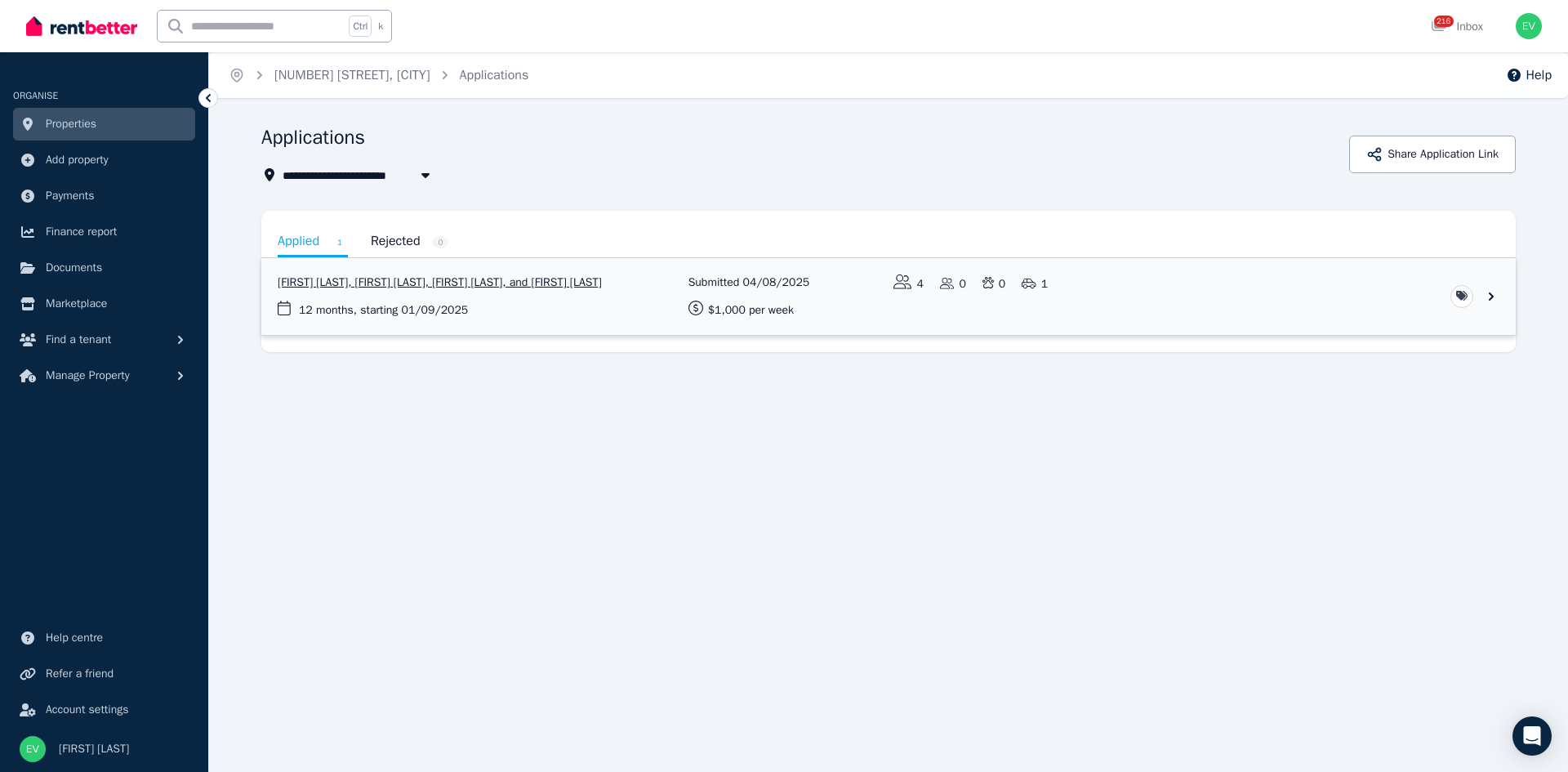 click at bounding box center (889, 297) 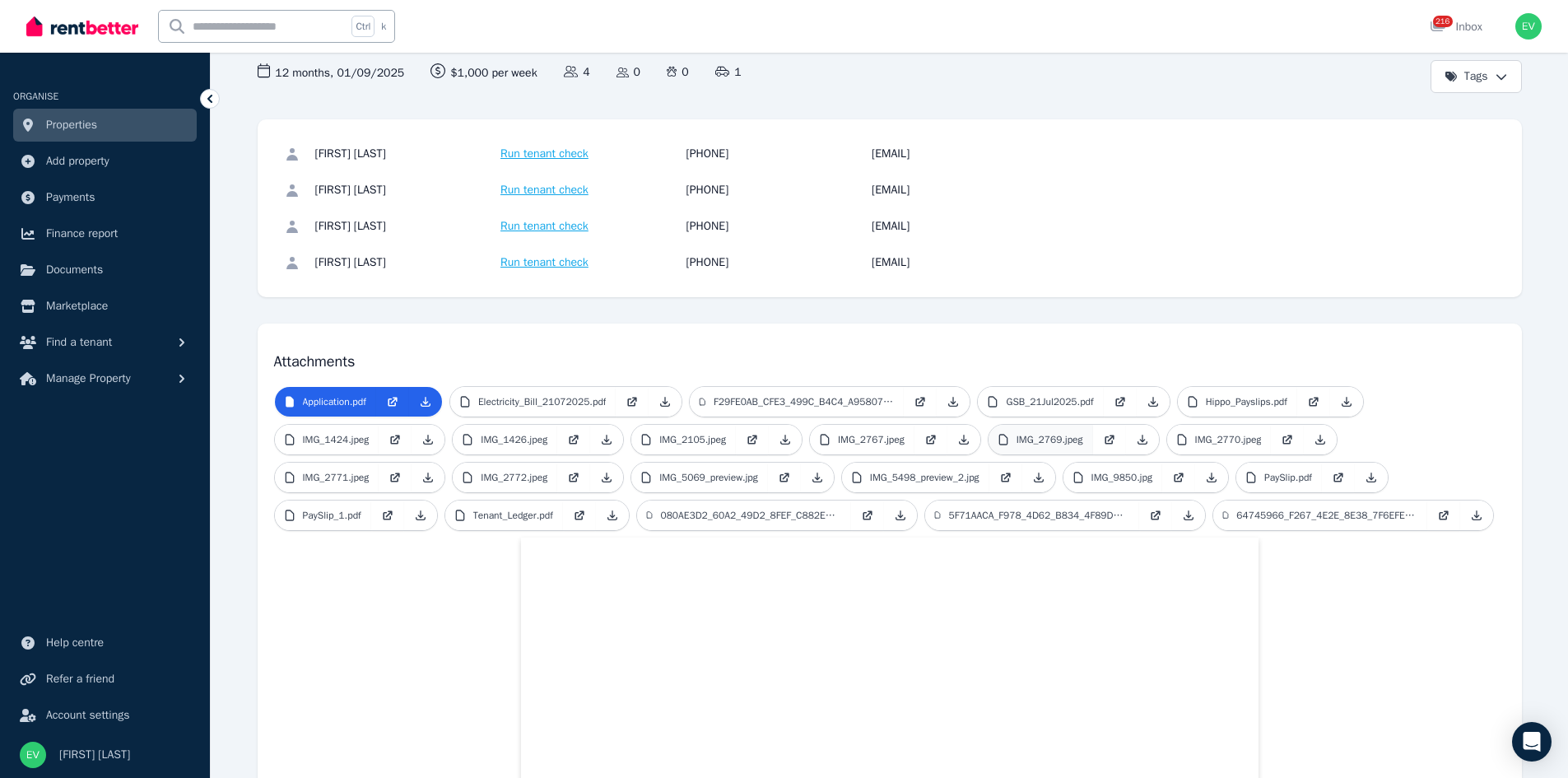 scroll, scrollTop: 0, scrollLeft: 0, axis: both 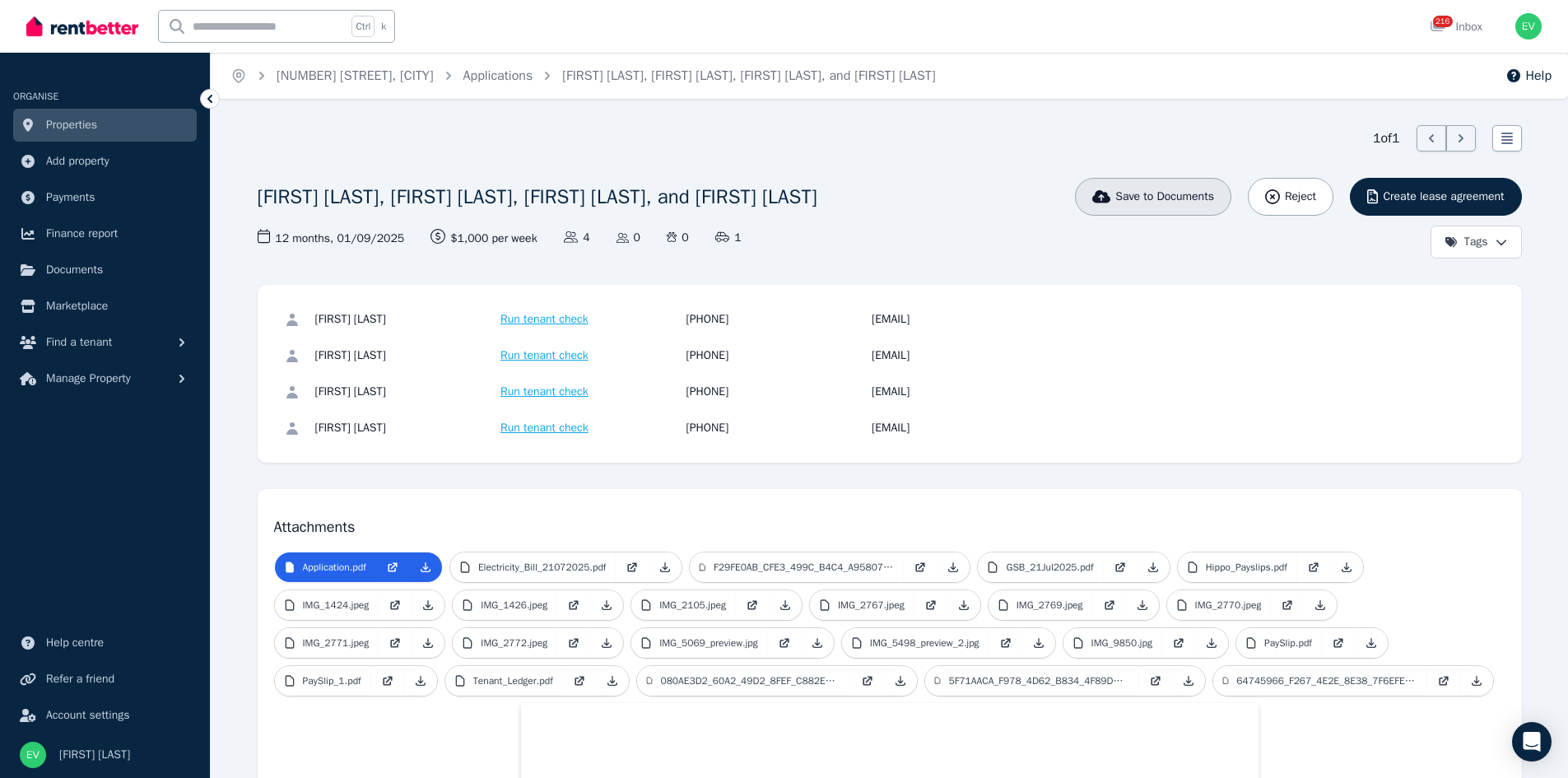 click on "Save to Documents" at bounding box center [1165, 197] 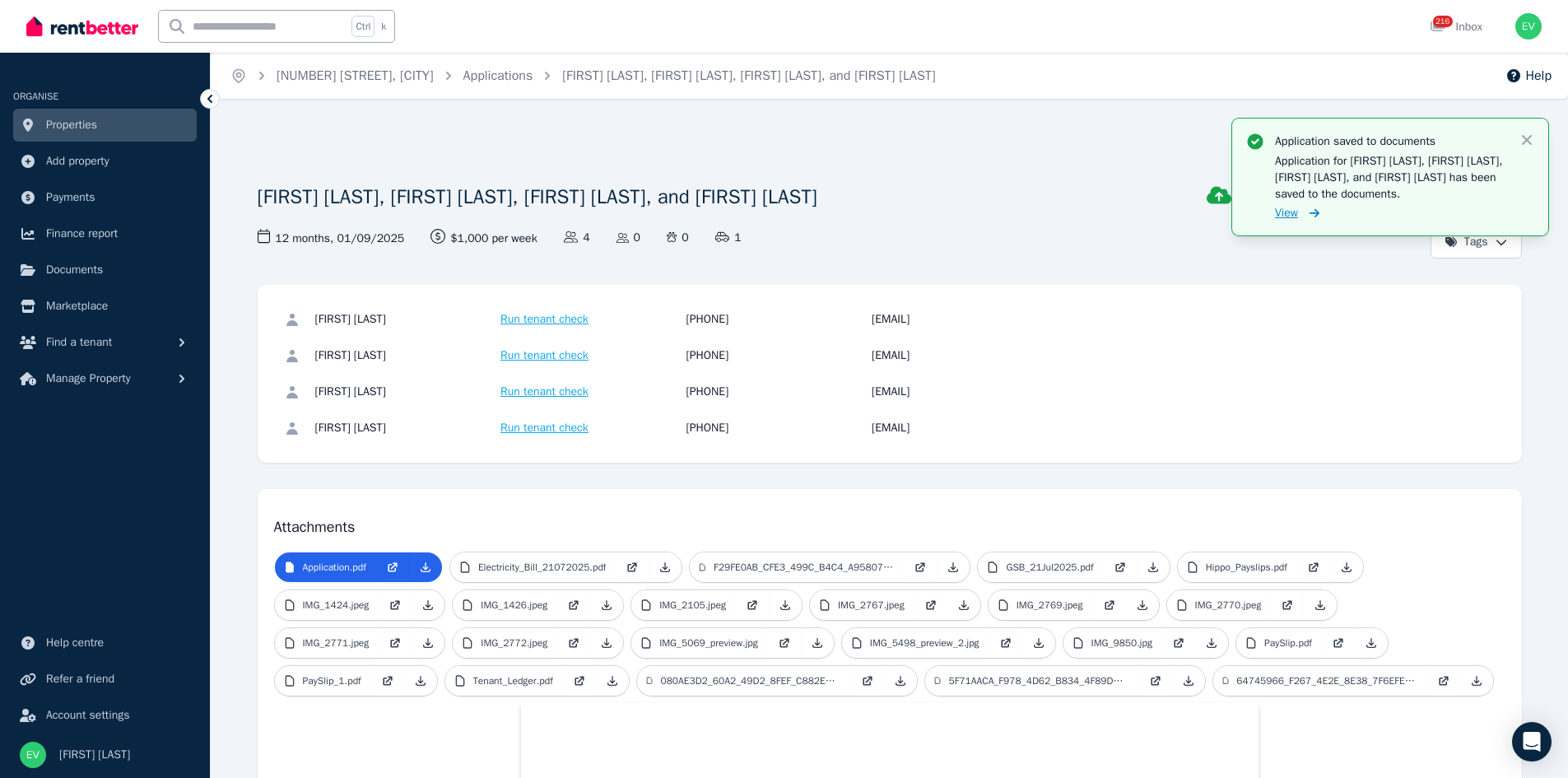 click on "View" at bounding box center (1287, 213) 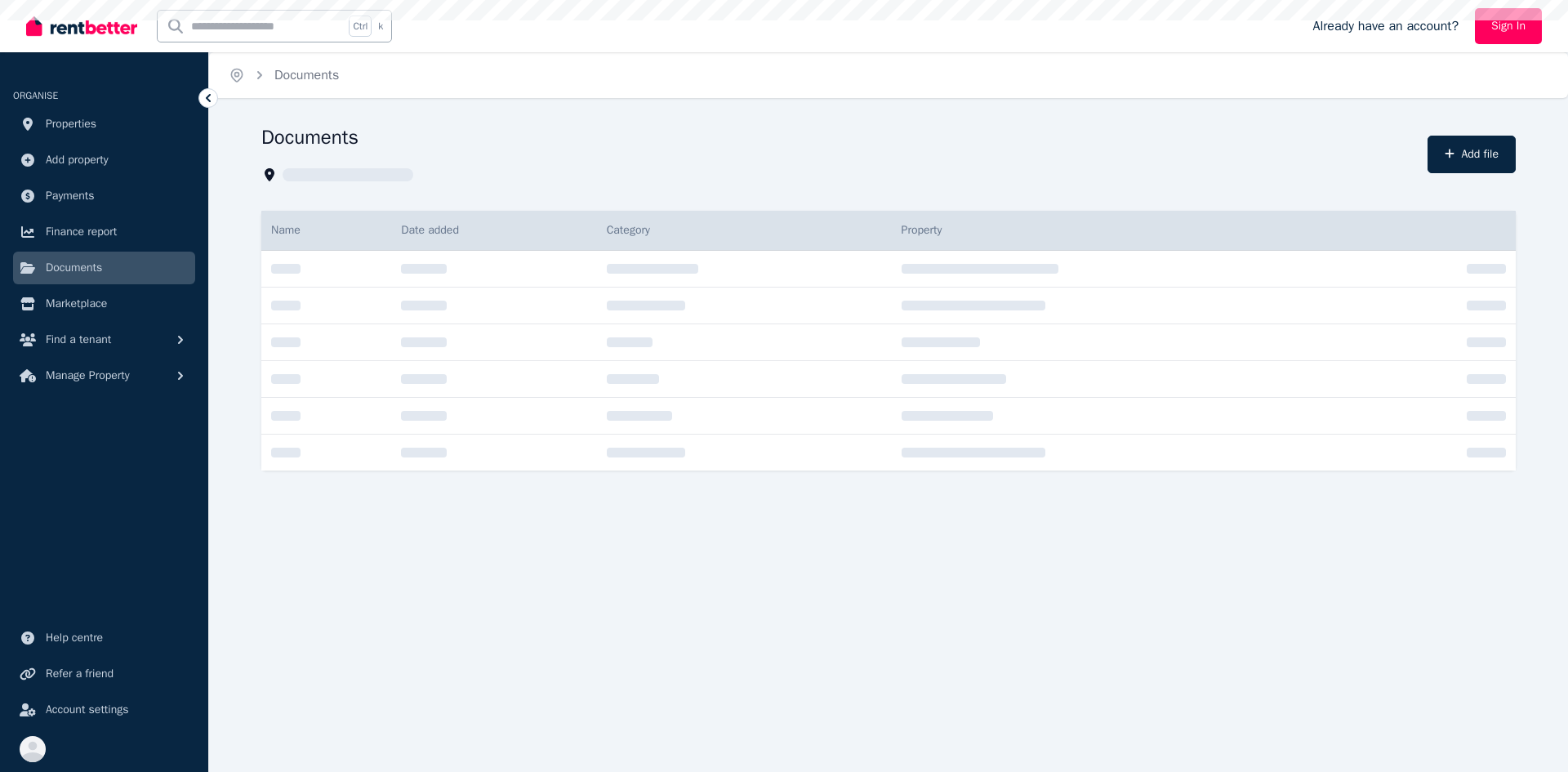 scroll, scrollTop: 0, scrollLeft: 0, axis: both 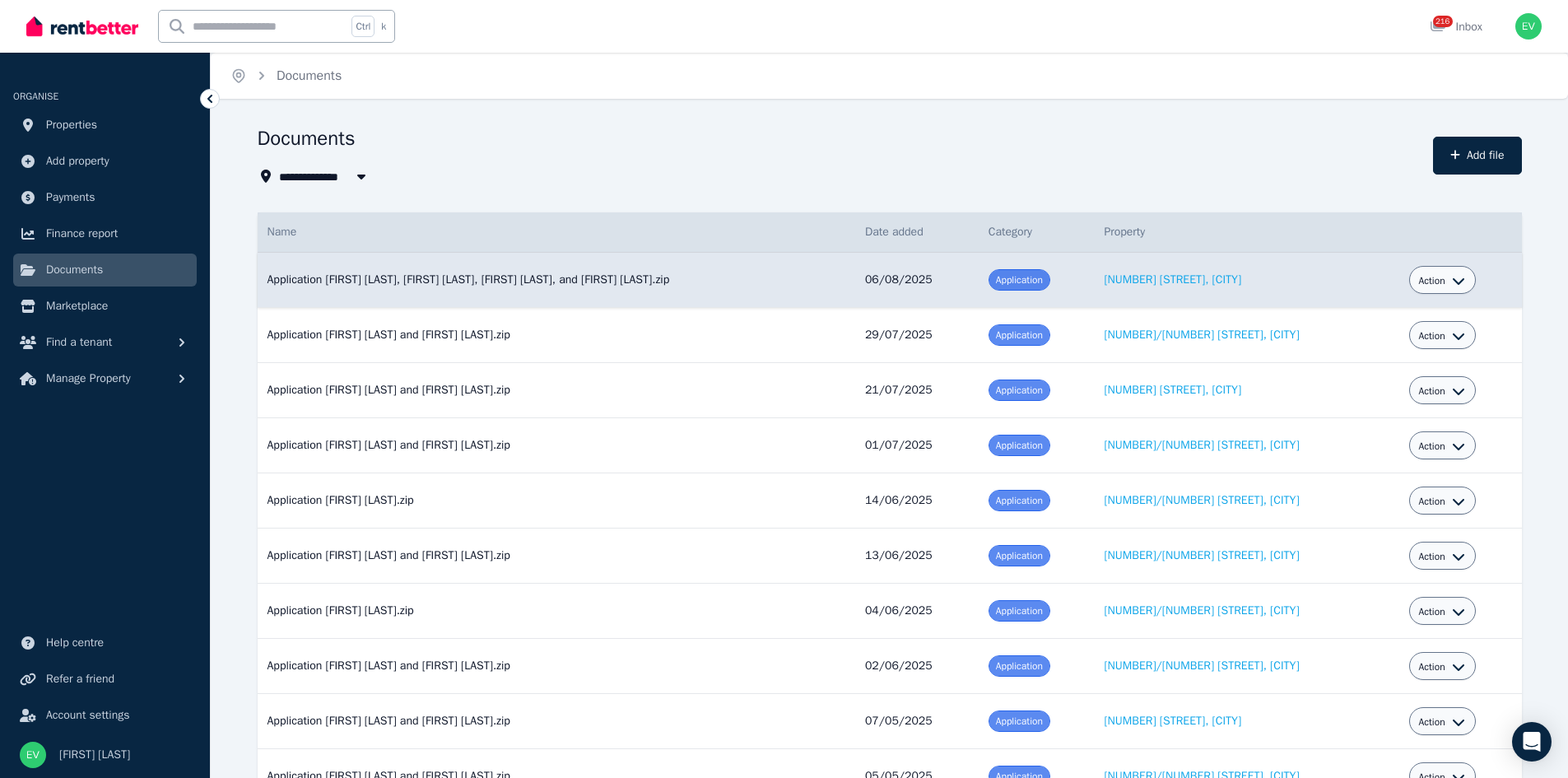 click on "Action" at bounding box center [1442, 281] 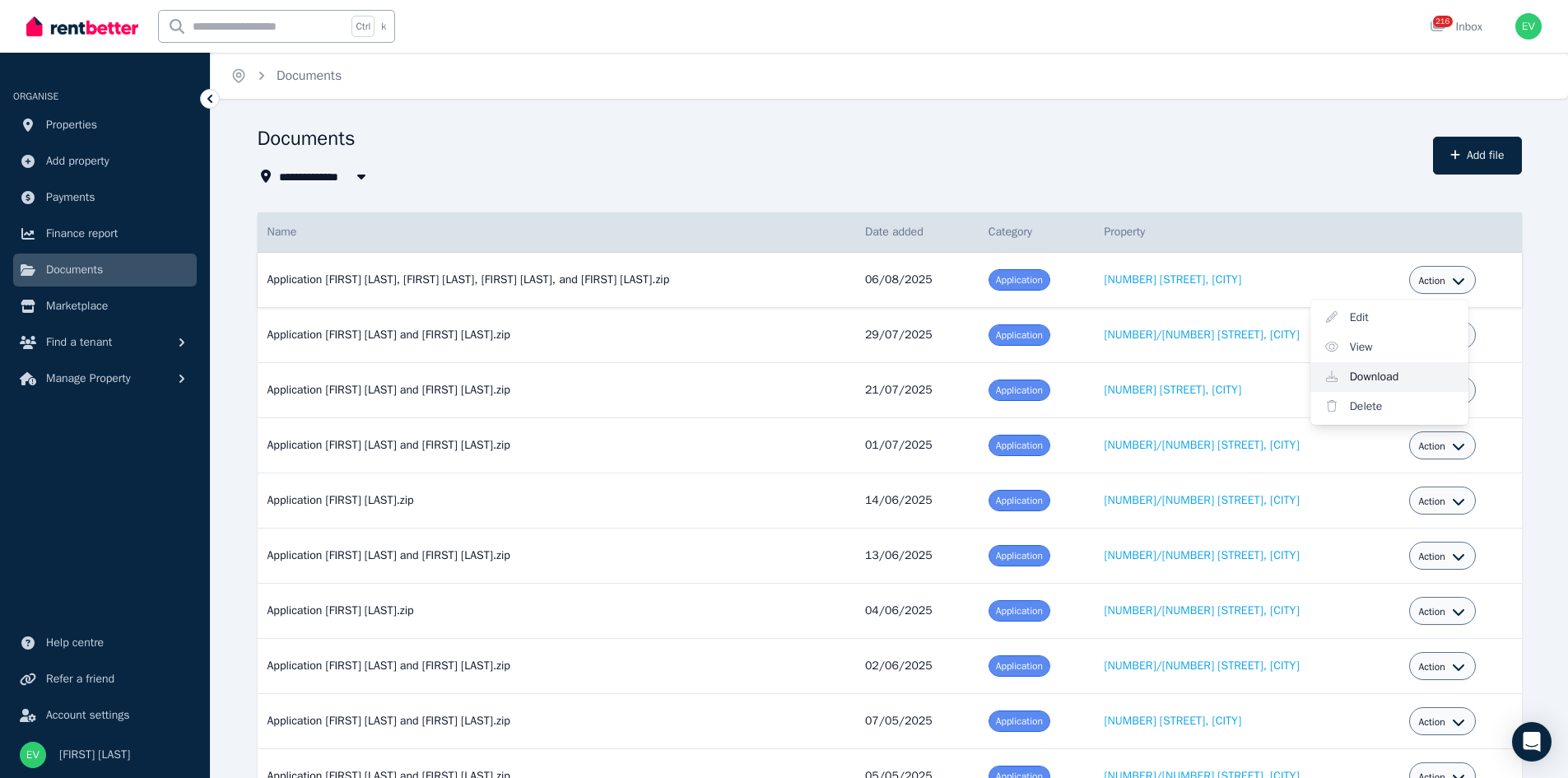 click on "Download" at bounding box center [1389, 377] 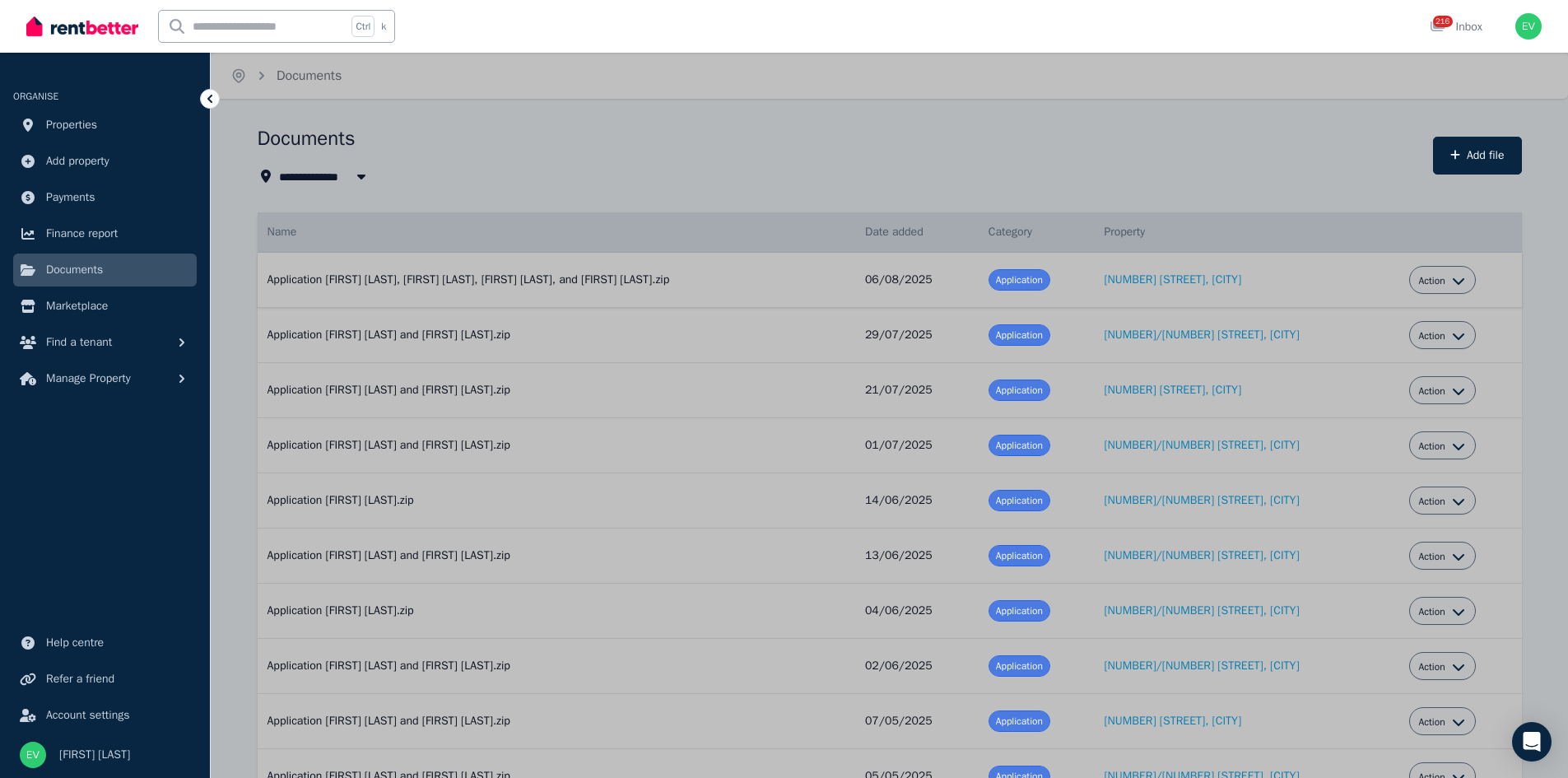 click at bounding box center (784, 389) 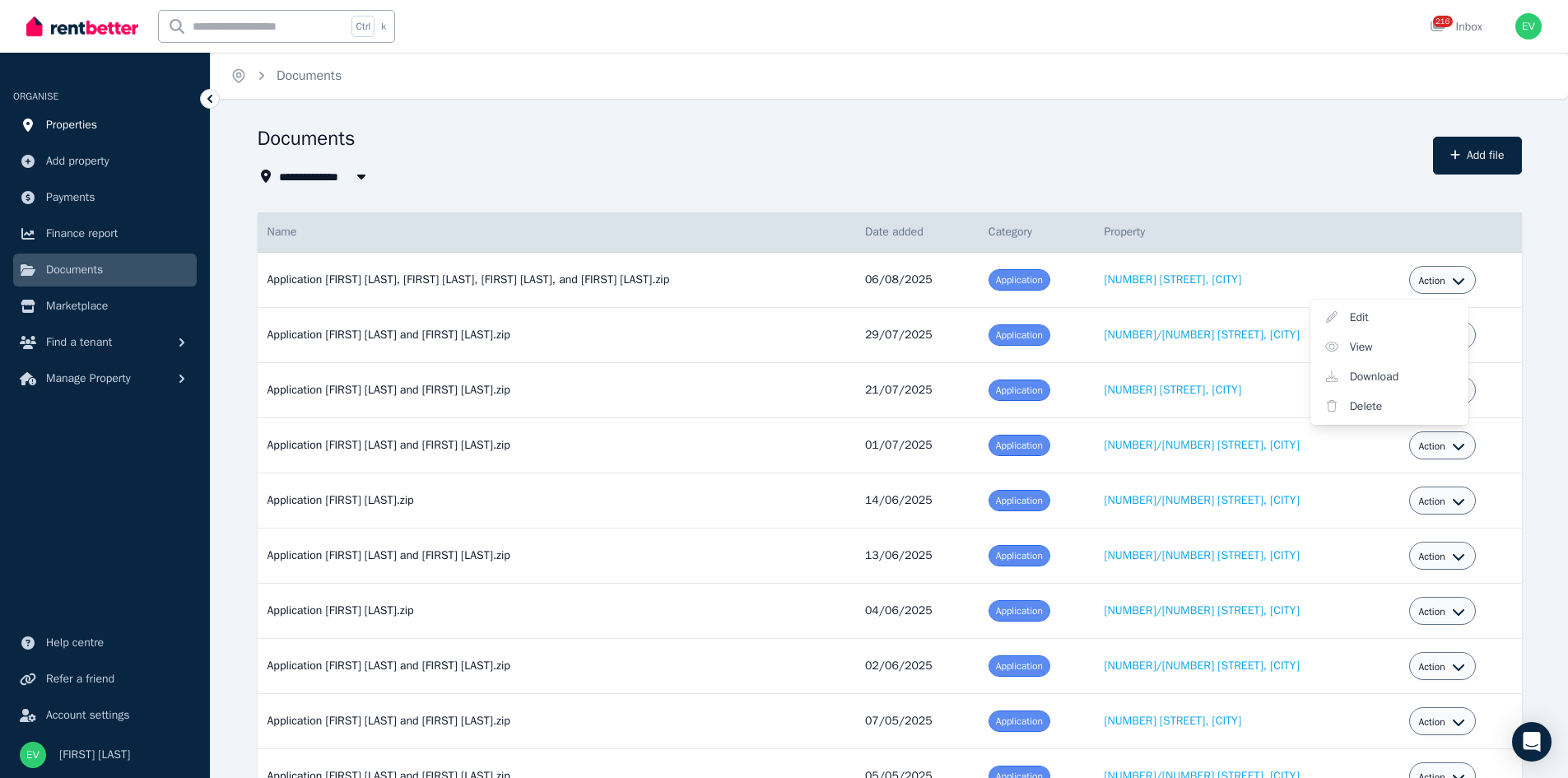 click on "Properties" at bounding box center (72, 125) 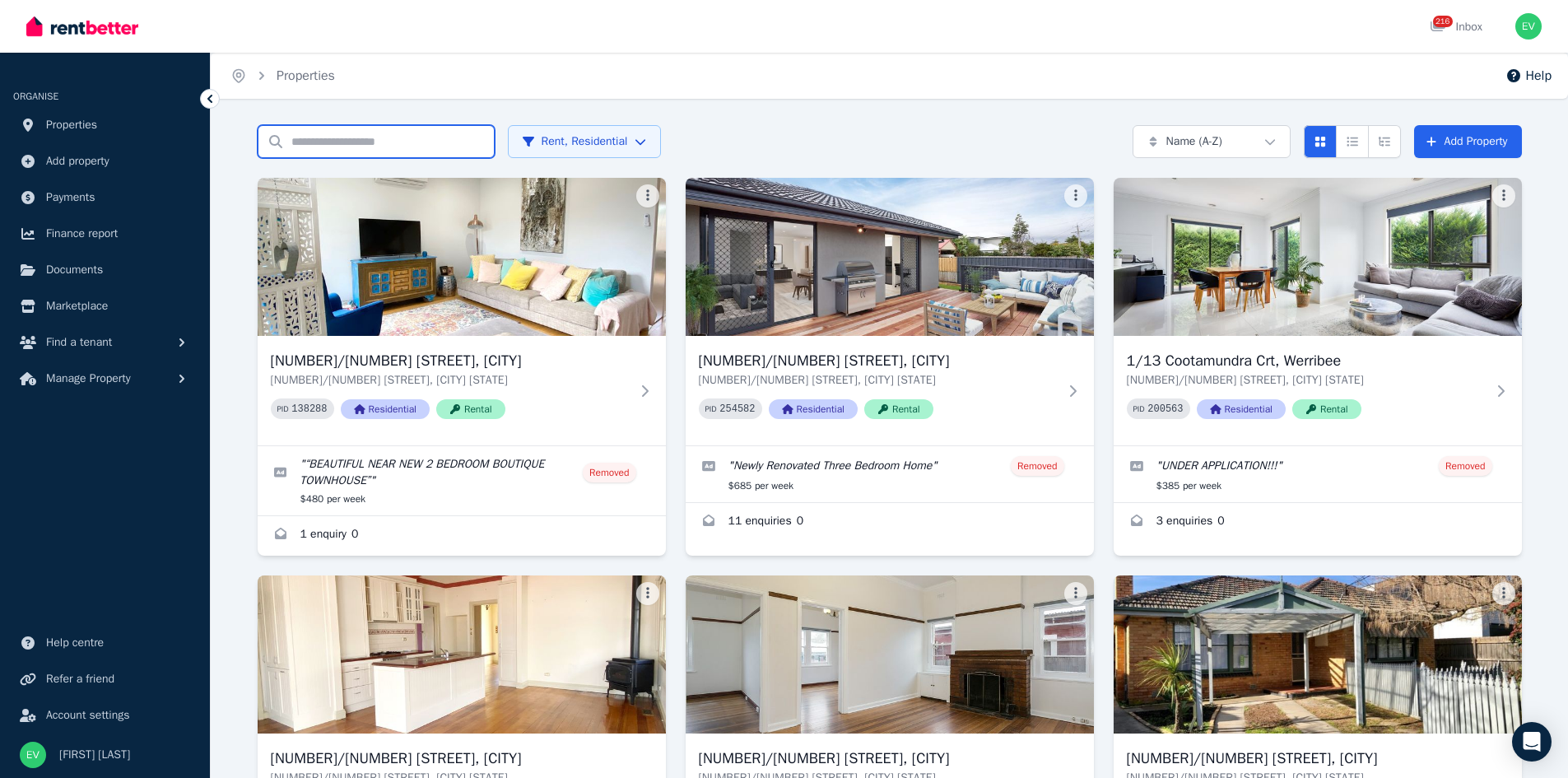 click on "Search properties" at bounding box center [376, 142] 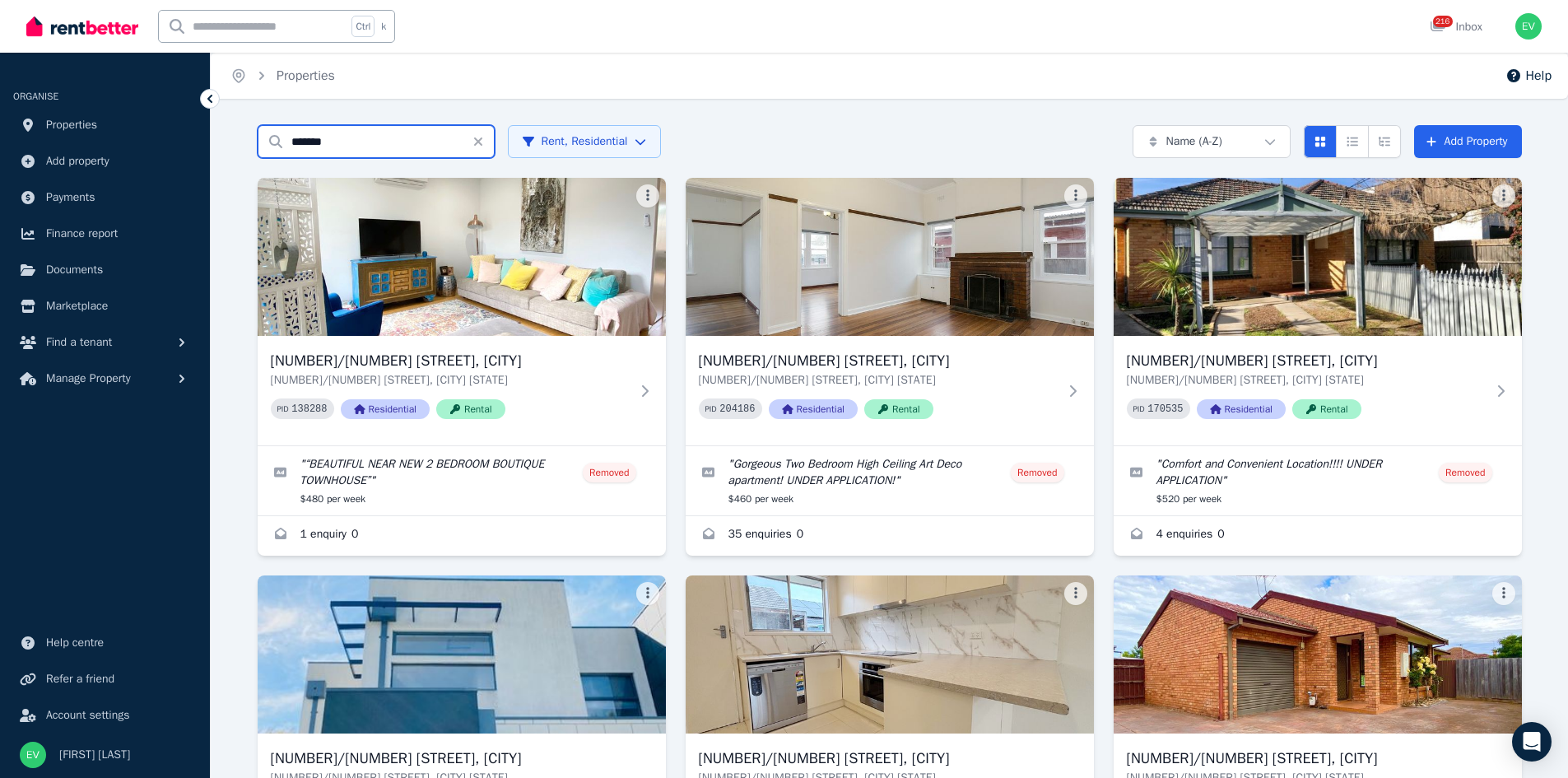 type on "******" 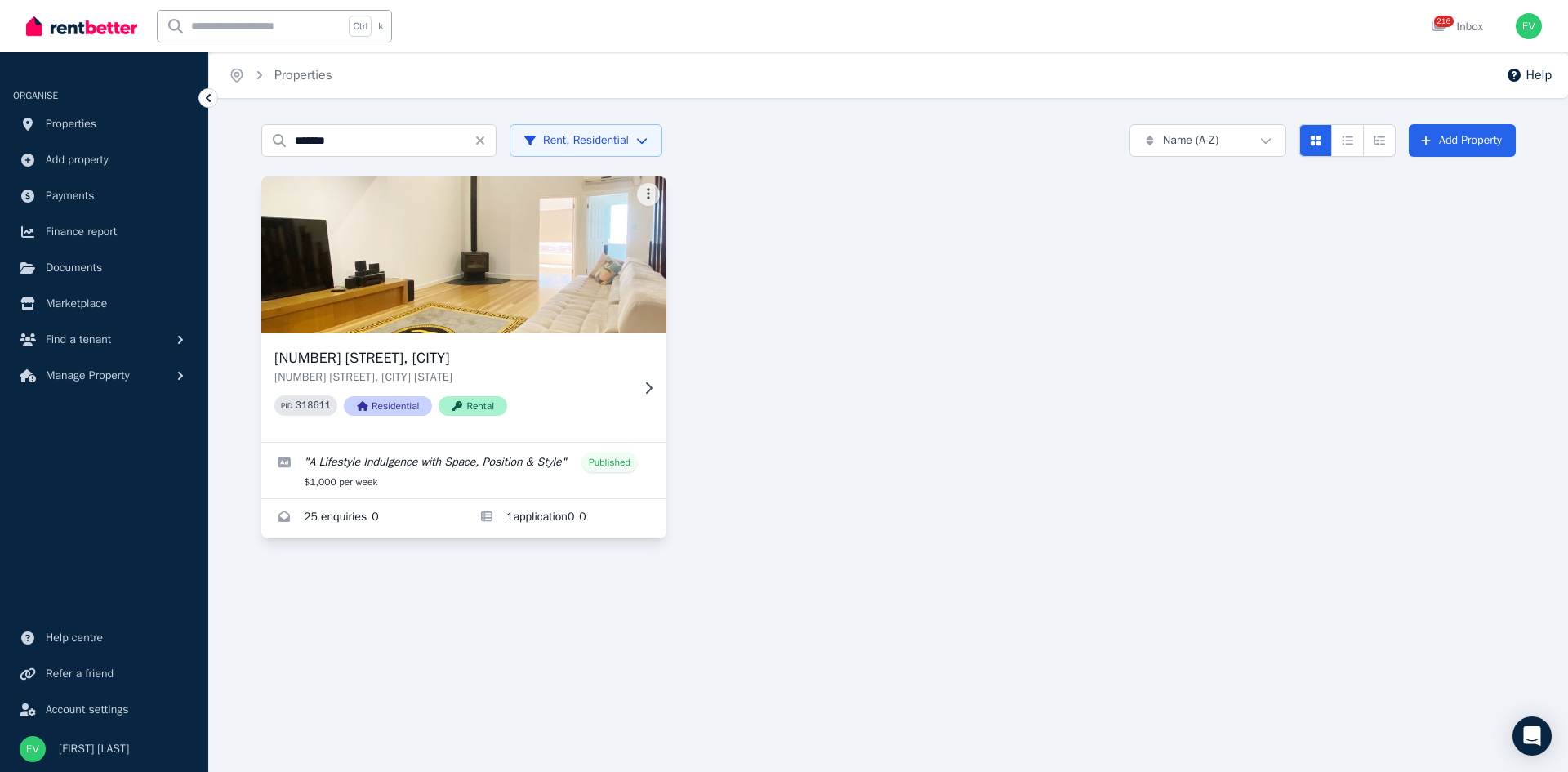 click at bounding box center [464, 255] 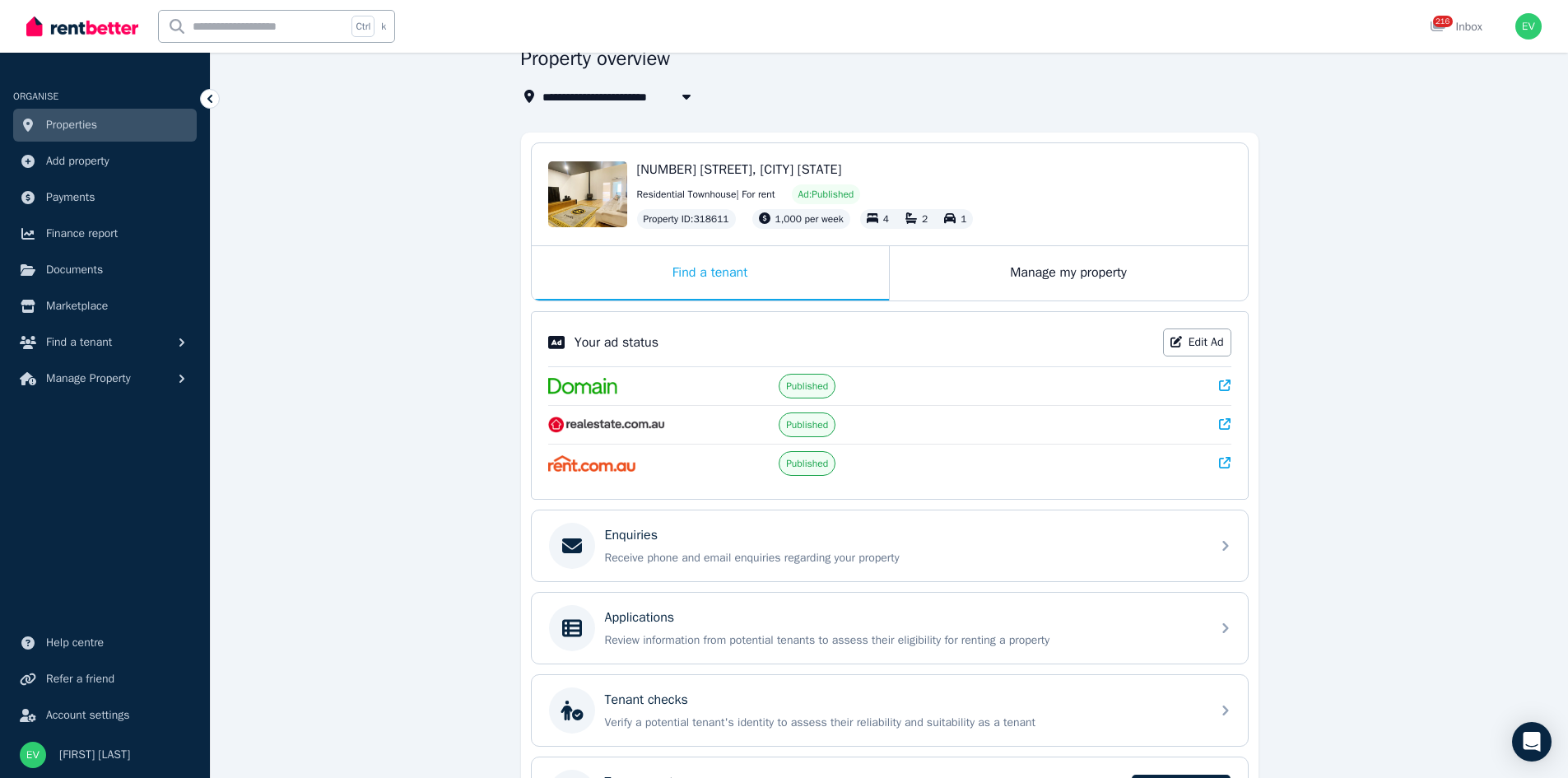 scroll, scrollTop: 203, scrollLeft: 0, axis: vertical 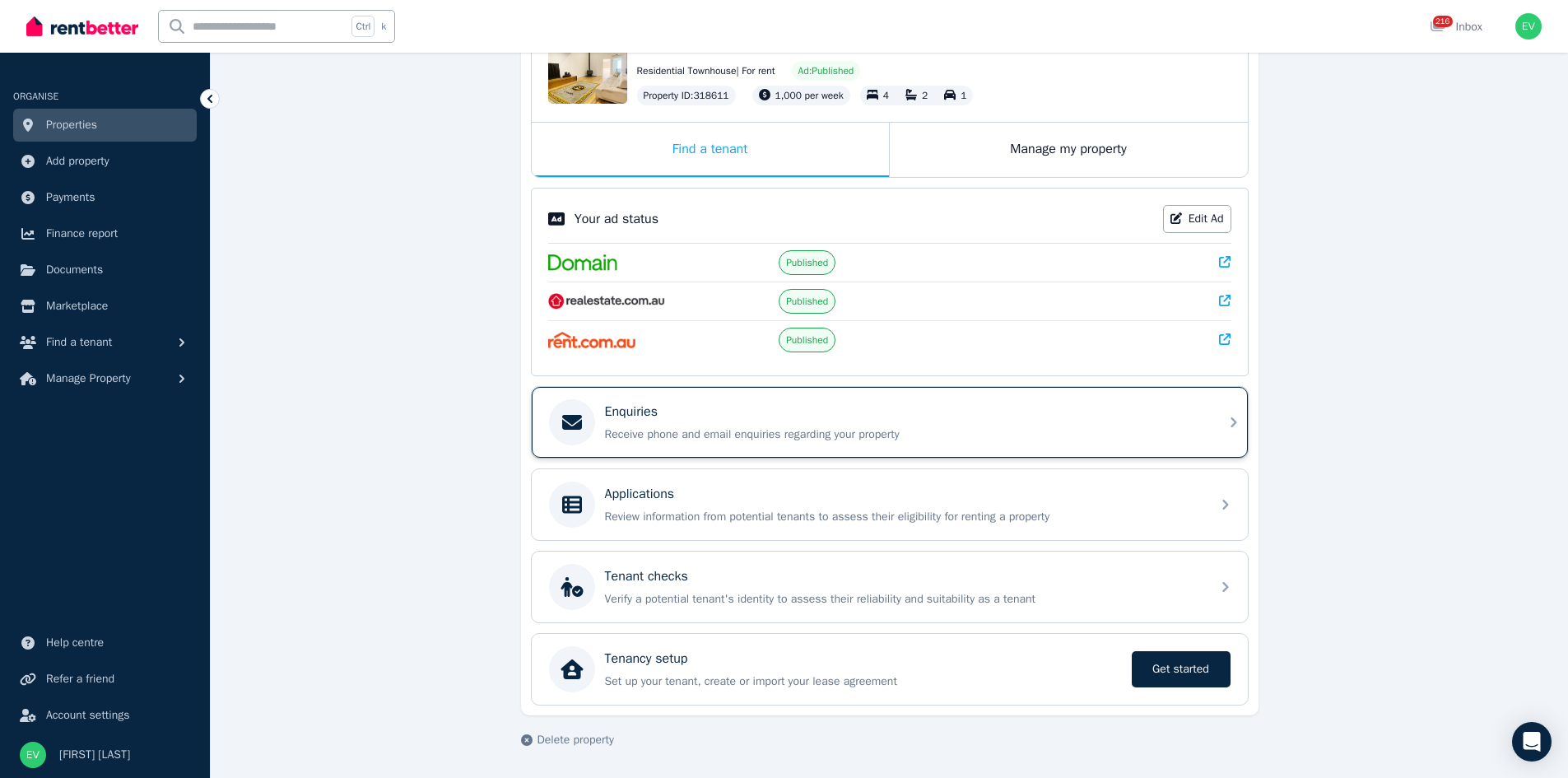 click on "Receive phone and email enquiries regarding your property" at bounding box center [903, 435] 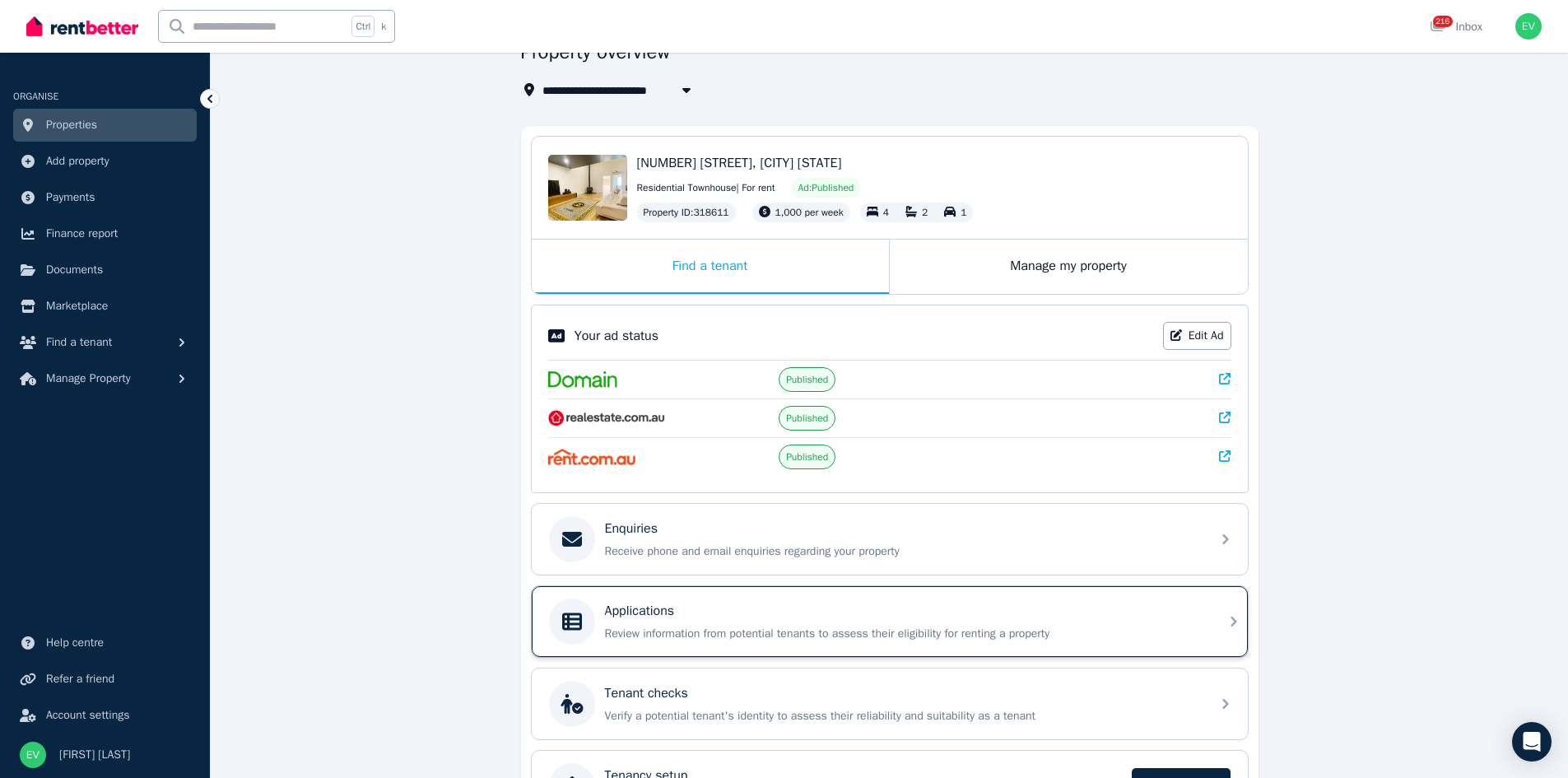 scroll, scrollTop: 203, scrollLeft: 0, axis: vertical 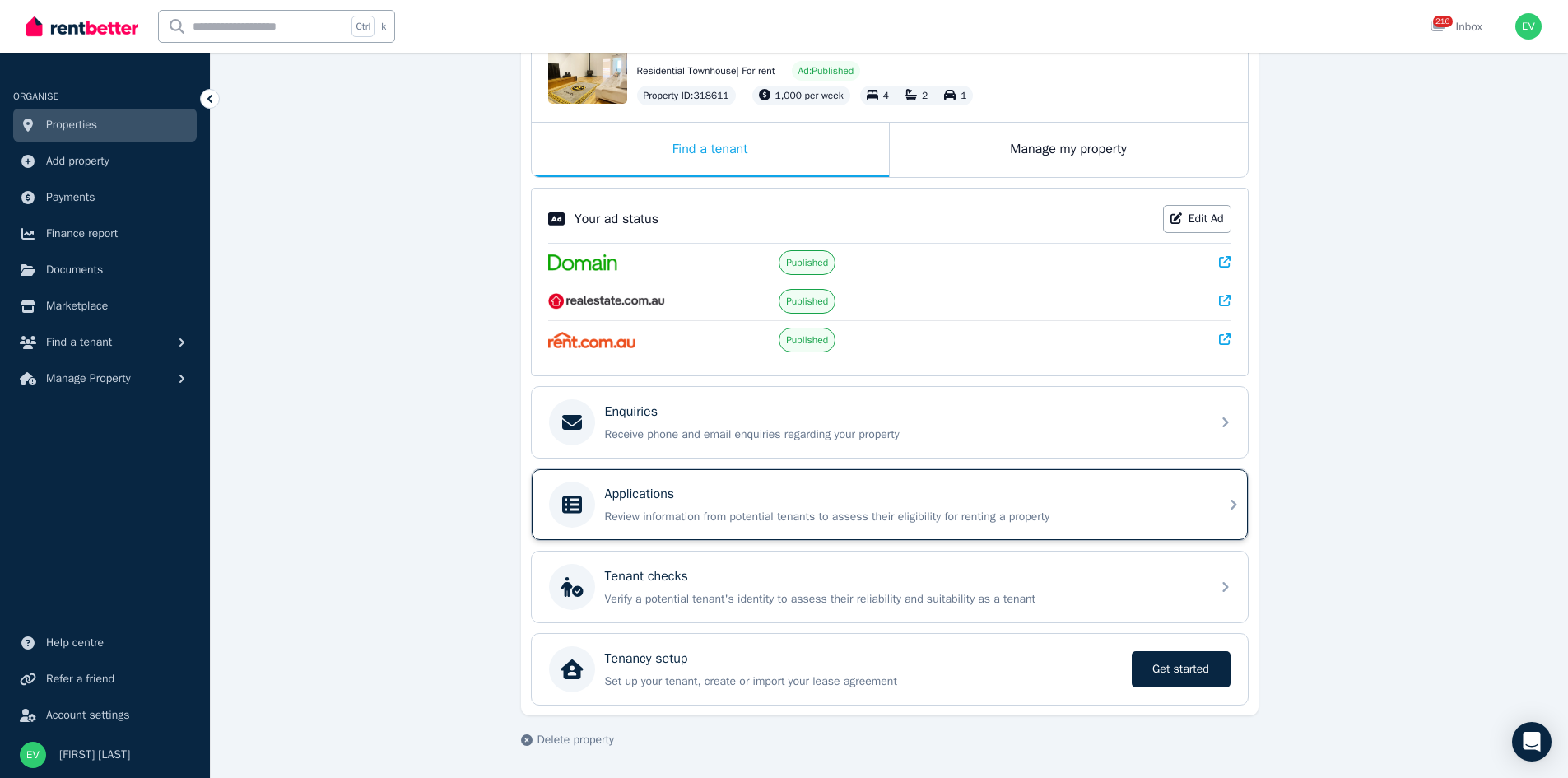 click on "Applications Review information from potential tenants to assess their eligibility for renting a property" at bounding box center (890, 505) 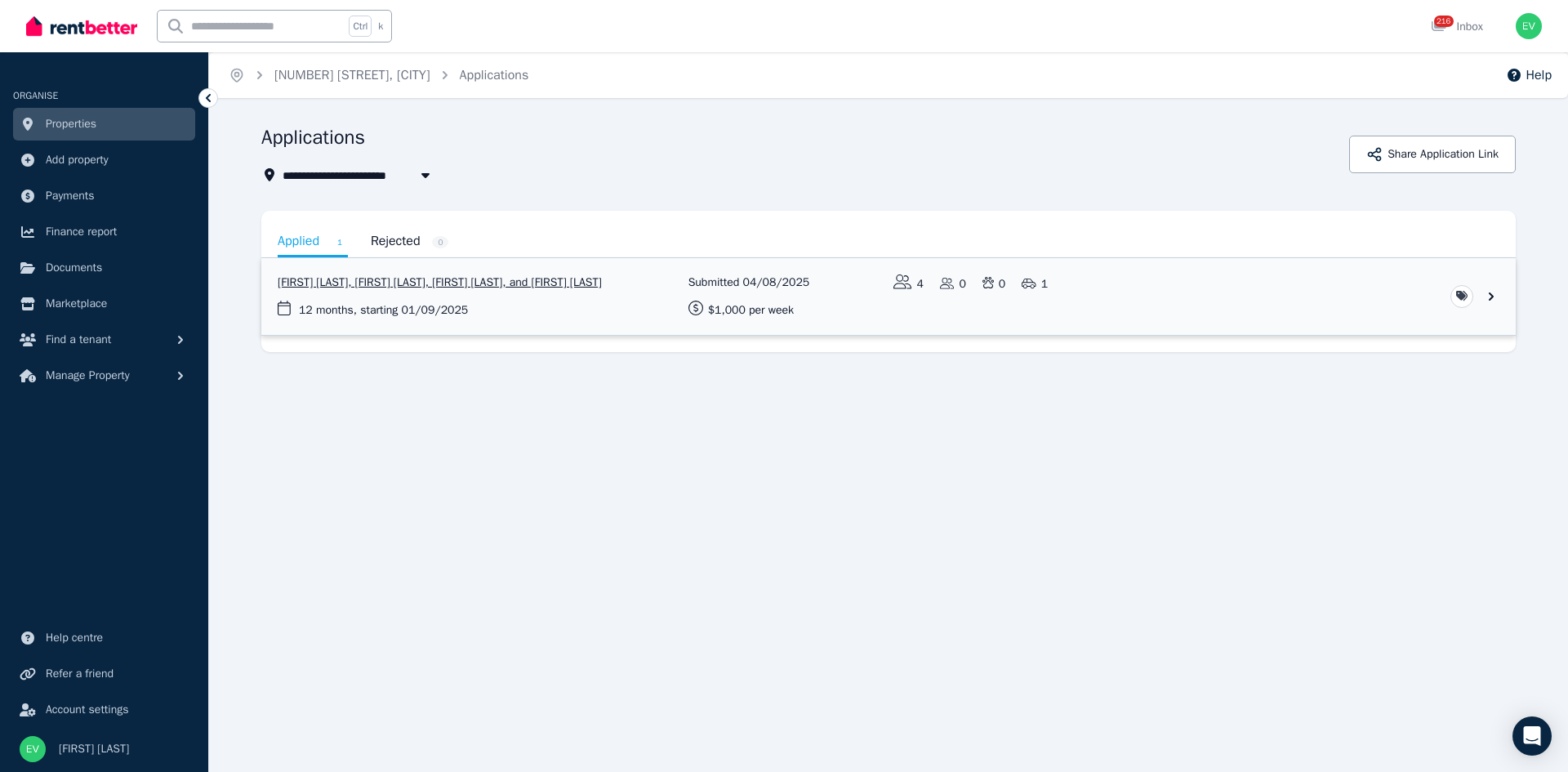 click at bounding box center (889, 297) 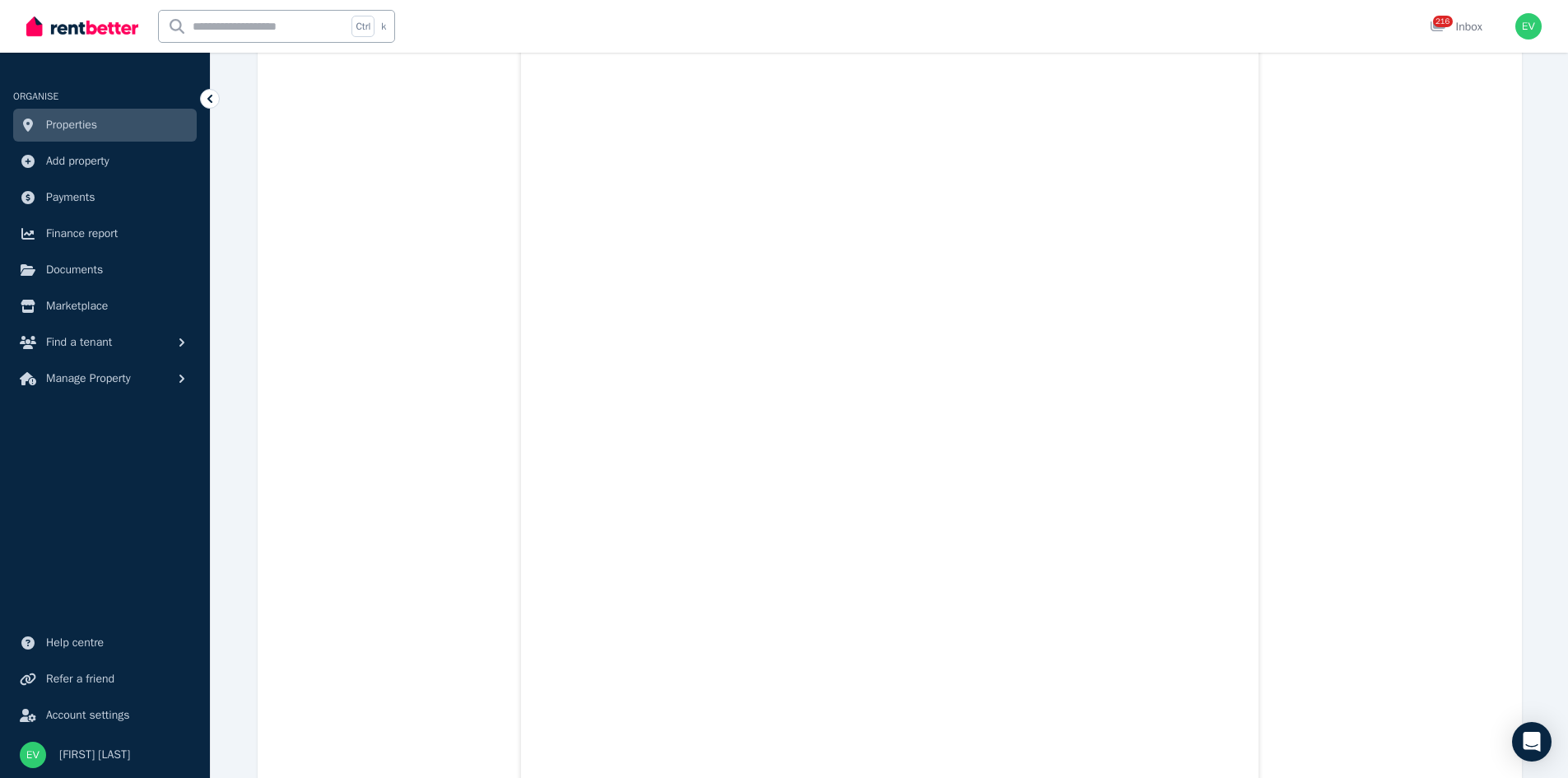 scroll, scrollTop: 12267, scrollLeft: 0, axis: vertical 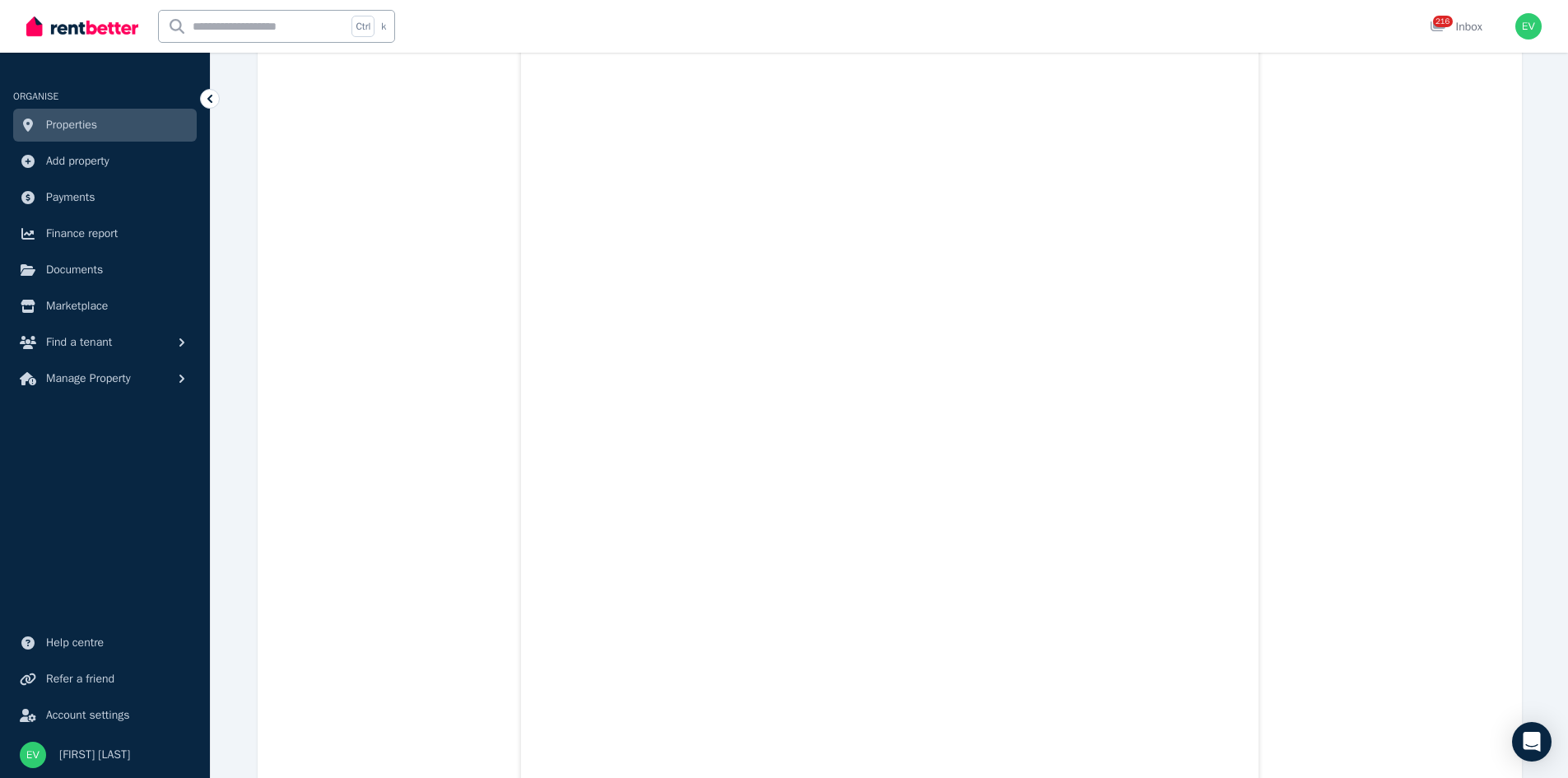 click on "Properties" at bounding box center [72, 125] 